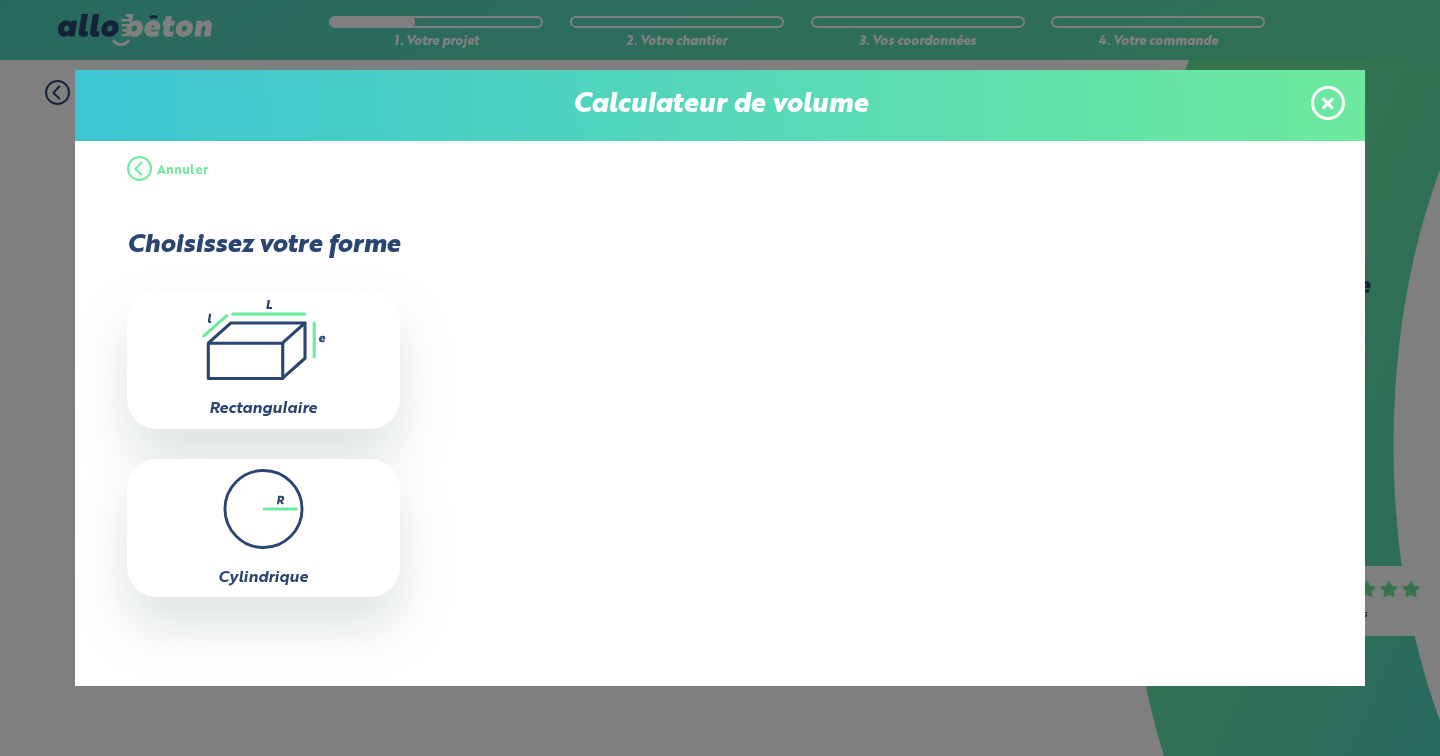 click on ".icon-calc-rectanglea{fill:none;stroke-linecap:round;stroke-width:3px;stroke:#6dea9e;stroke-linejoin:round}.icon-calc-rectangleb{fill:#2b4572}" 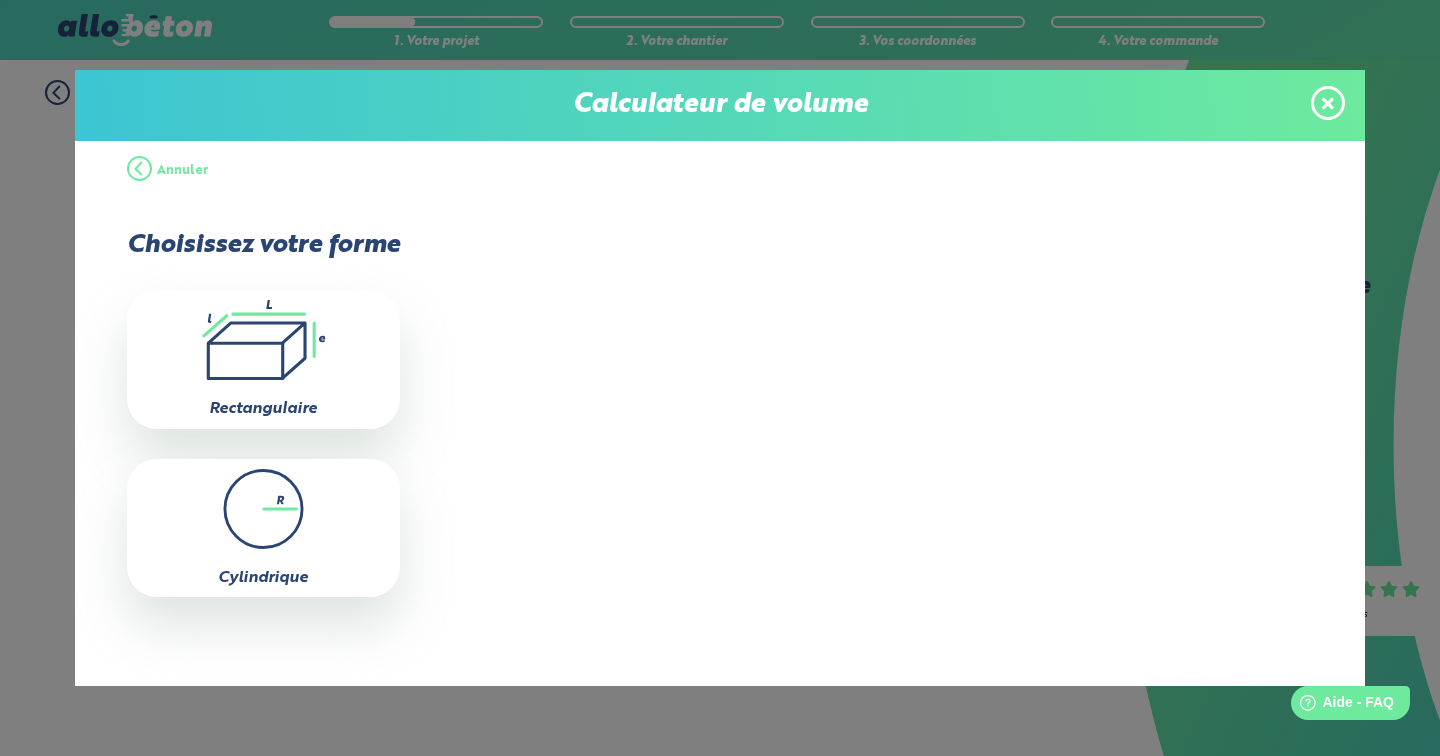 scroll, scrollTop: 1, scrollLeft: 0, axis: vertical 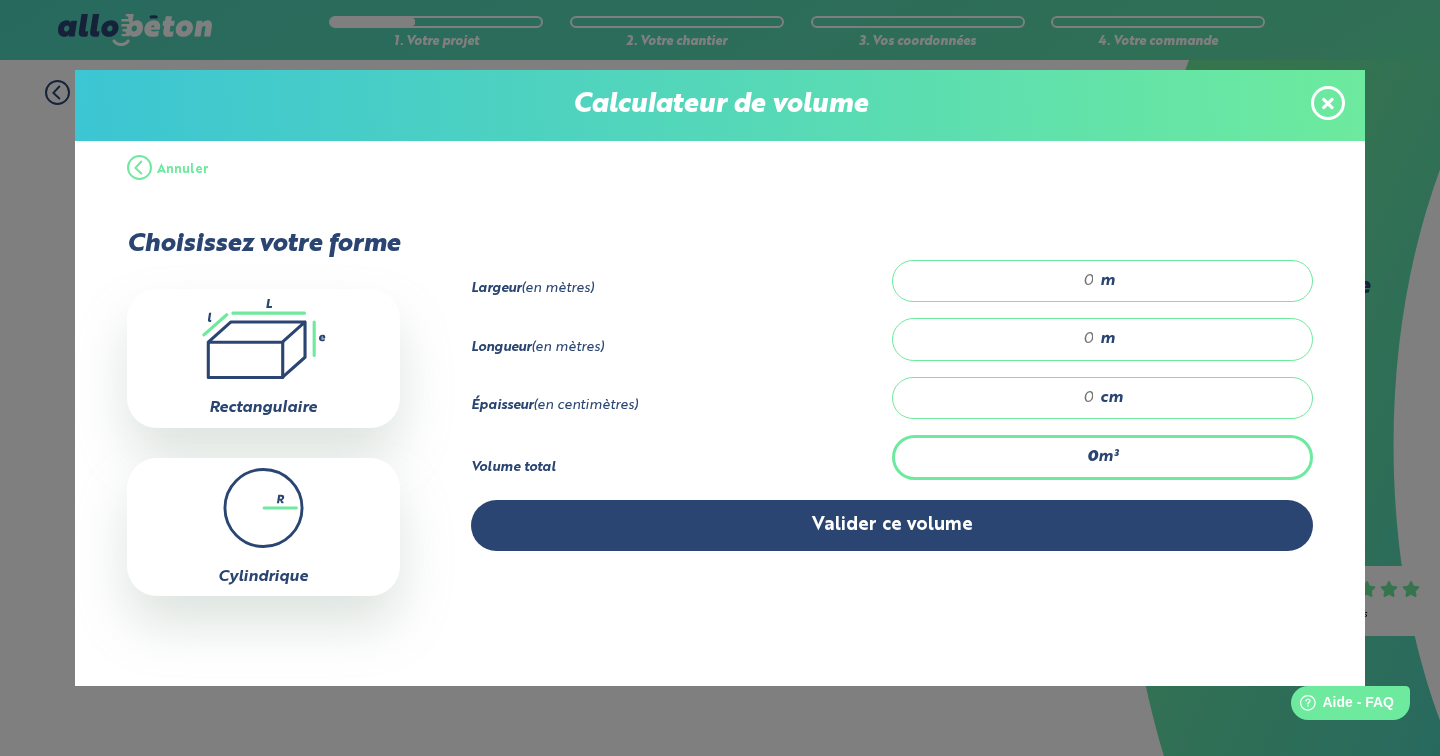 click at bounding box center (1004, 281) 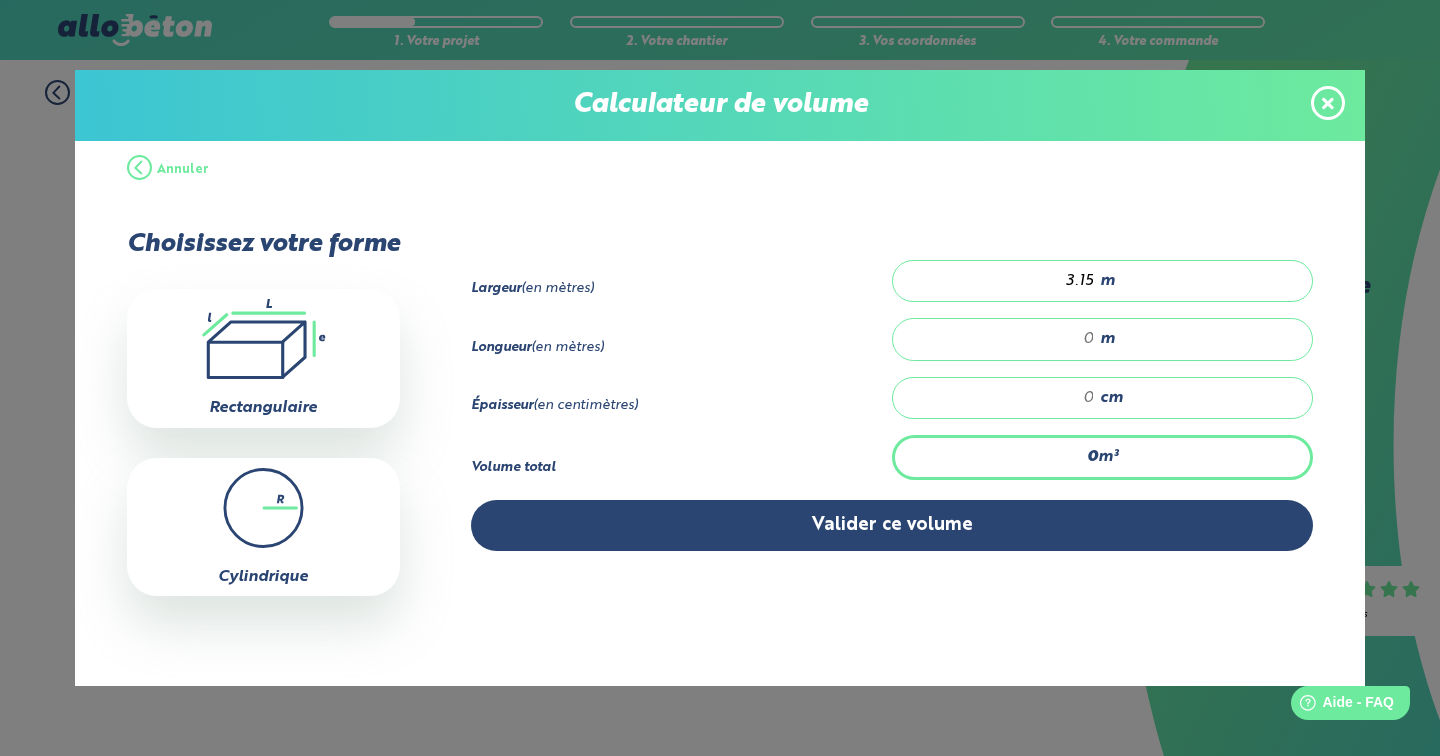 type on "3.15" 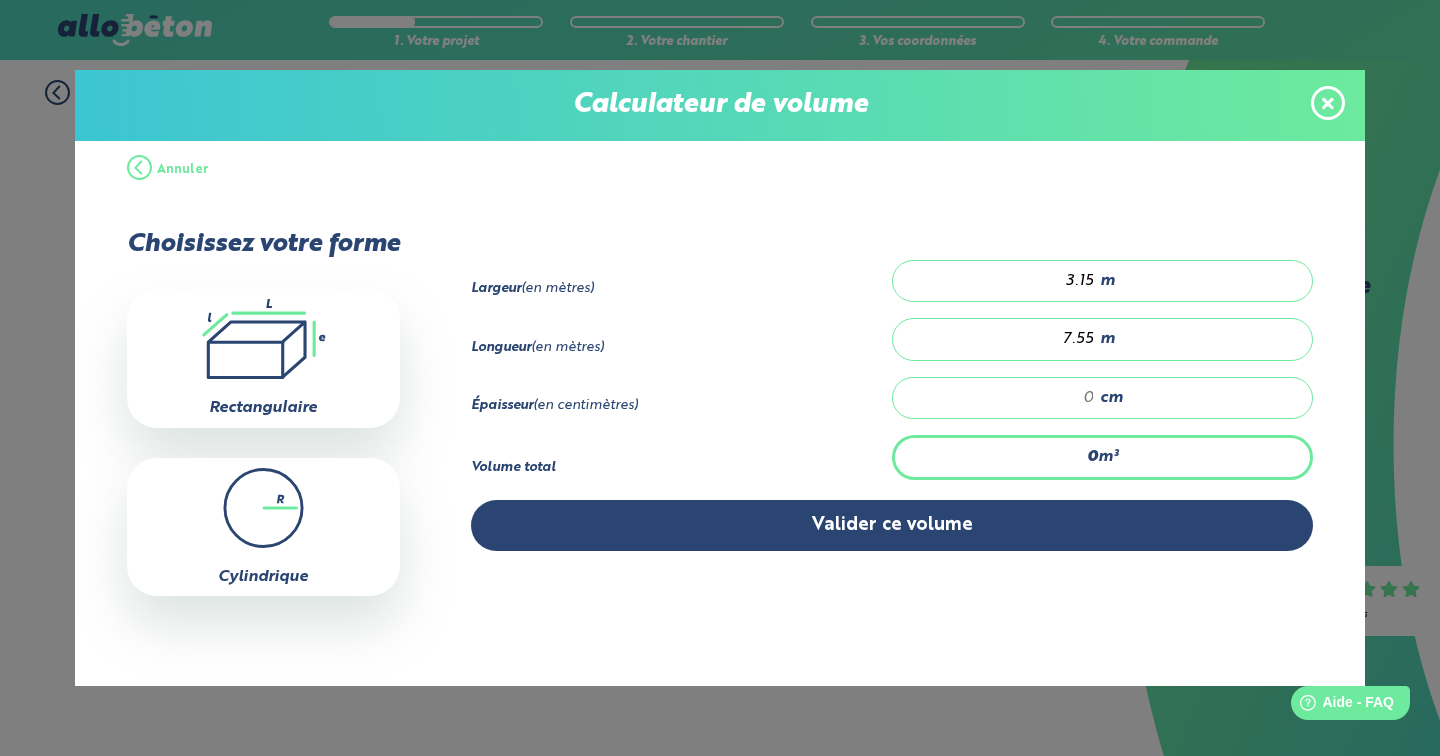 type on "7.55" 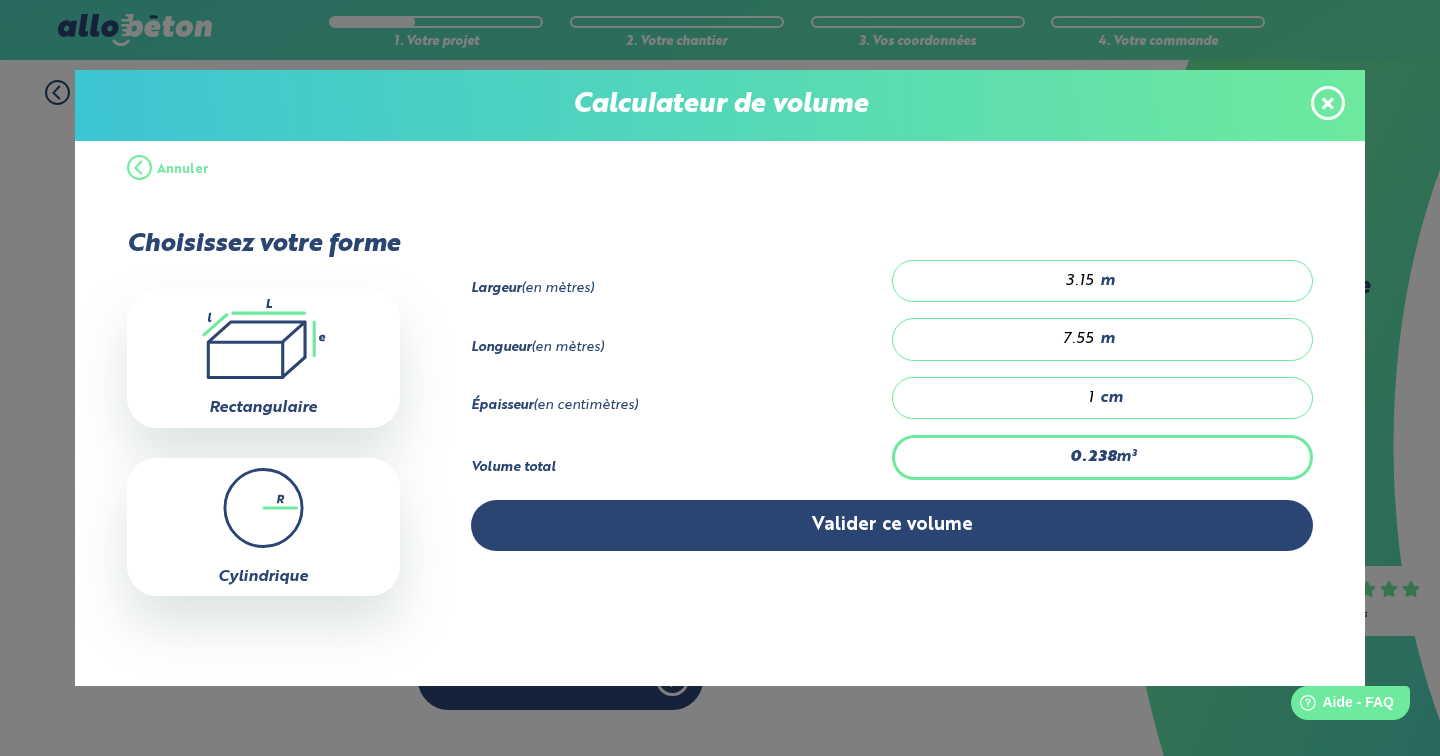 type on "2.378" 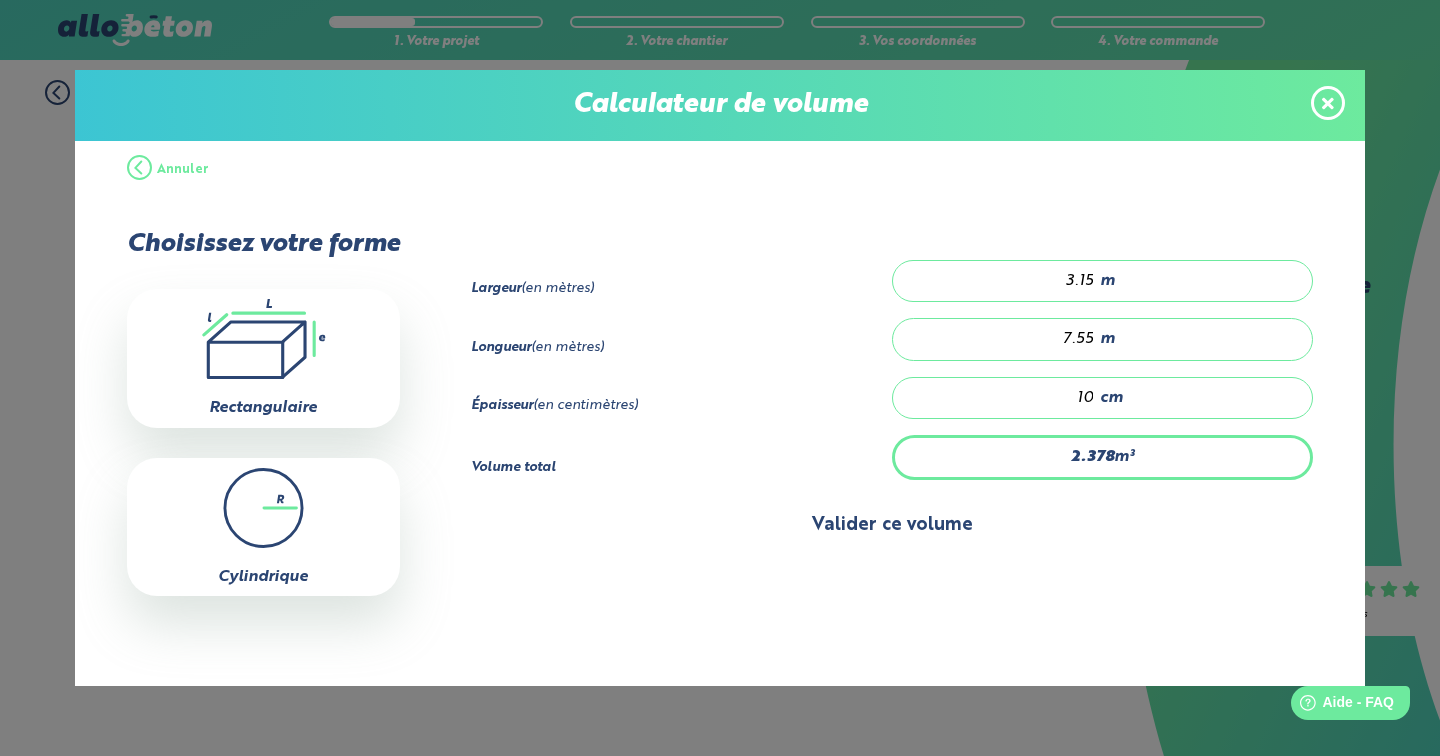 type on "10" 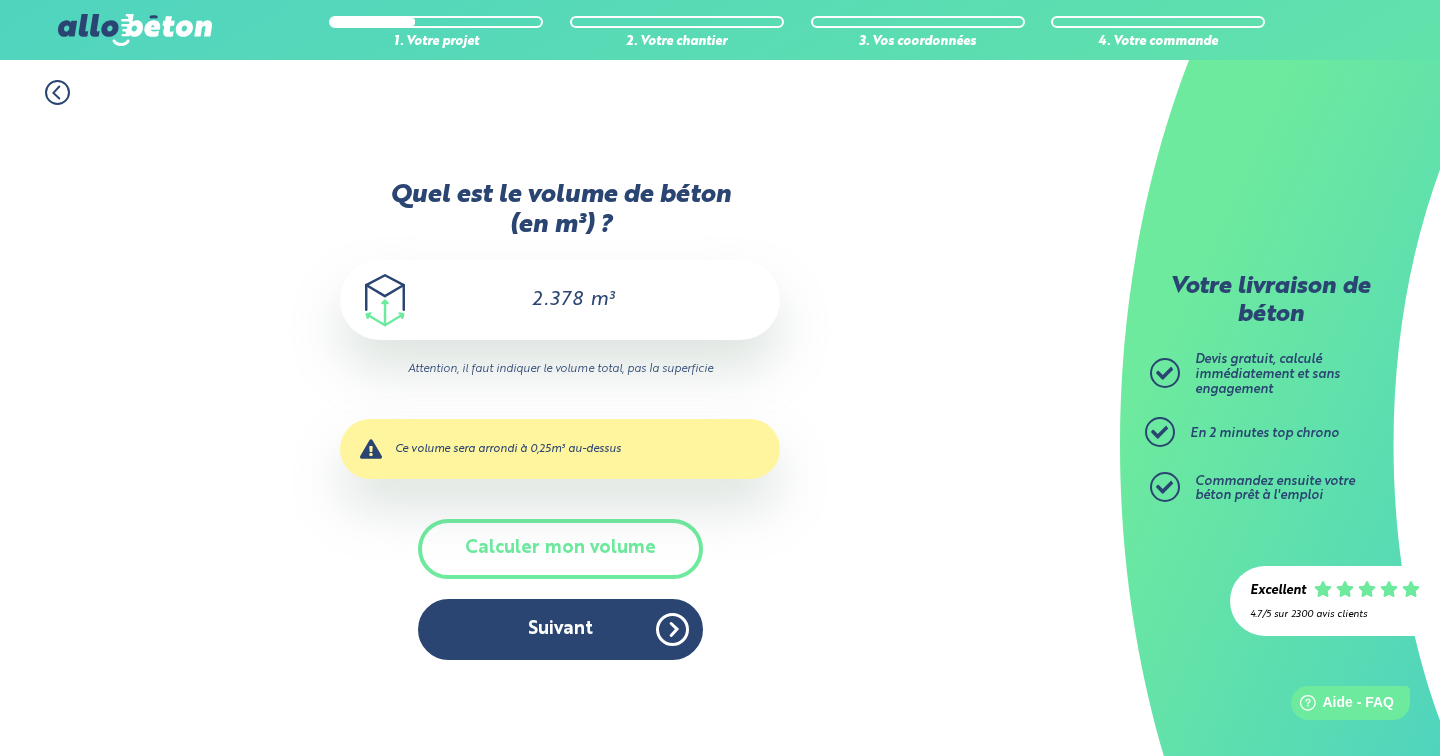 scroll, scrollTop: 0, scrollLeft: 0, axis: both 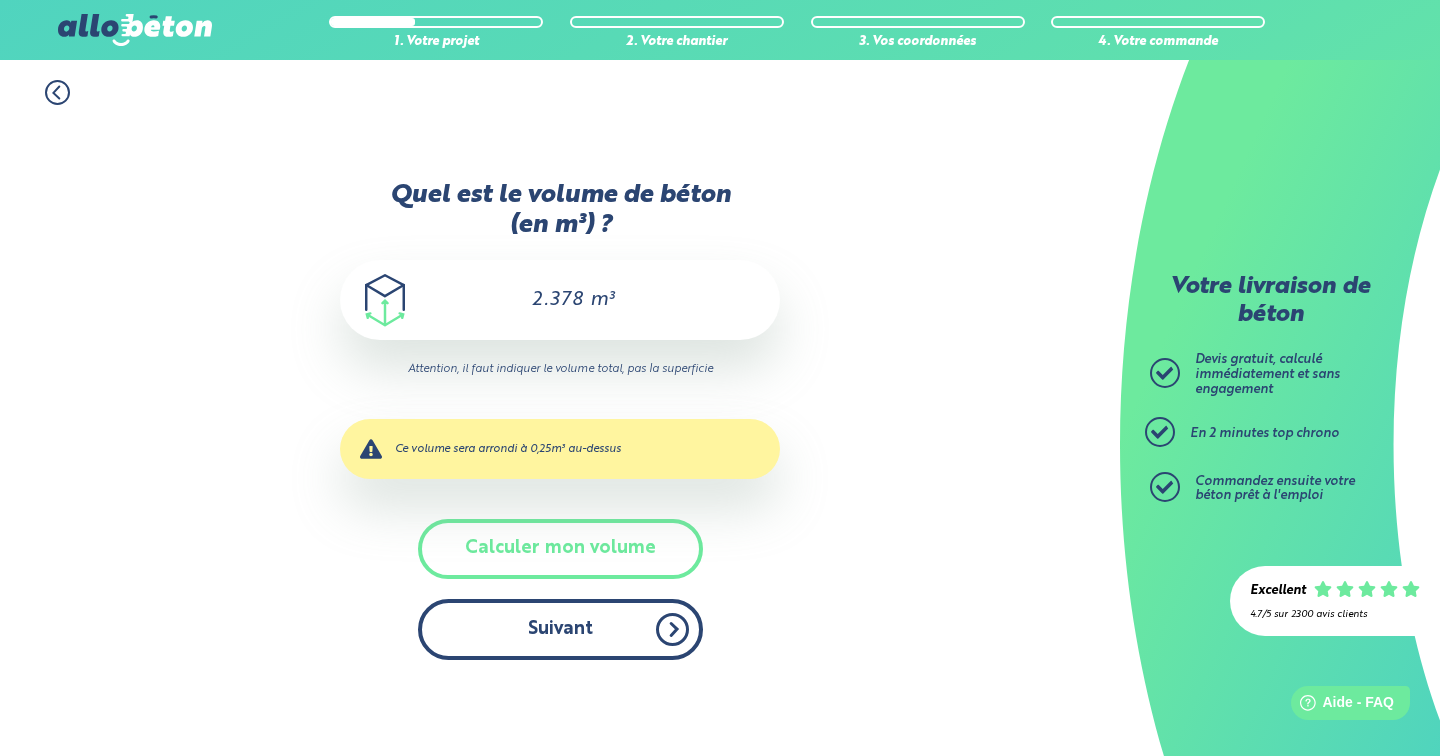 click on "Suivant" at bounding box center [560, 629] 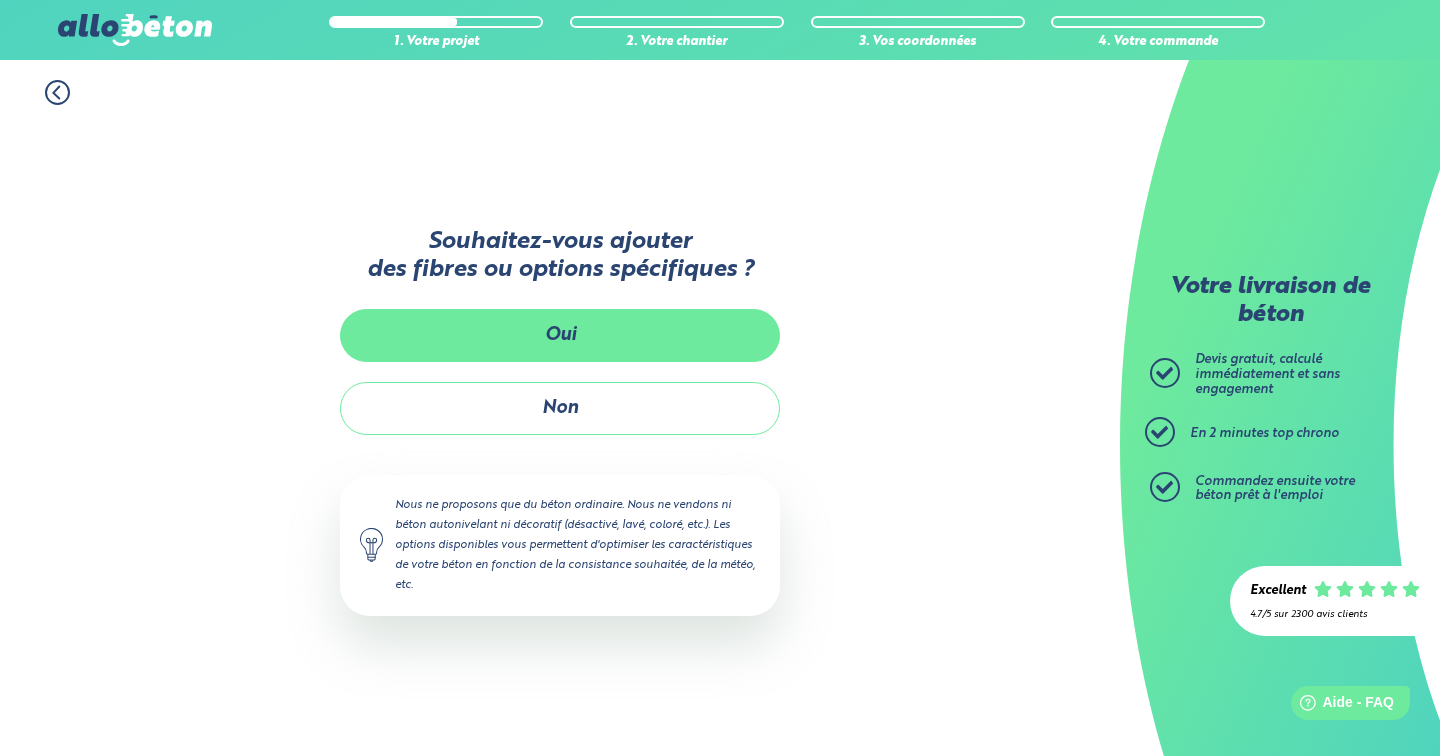 click on "Oui" at bounding box center [560, 335] 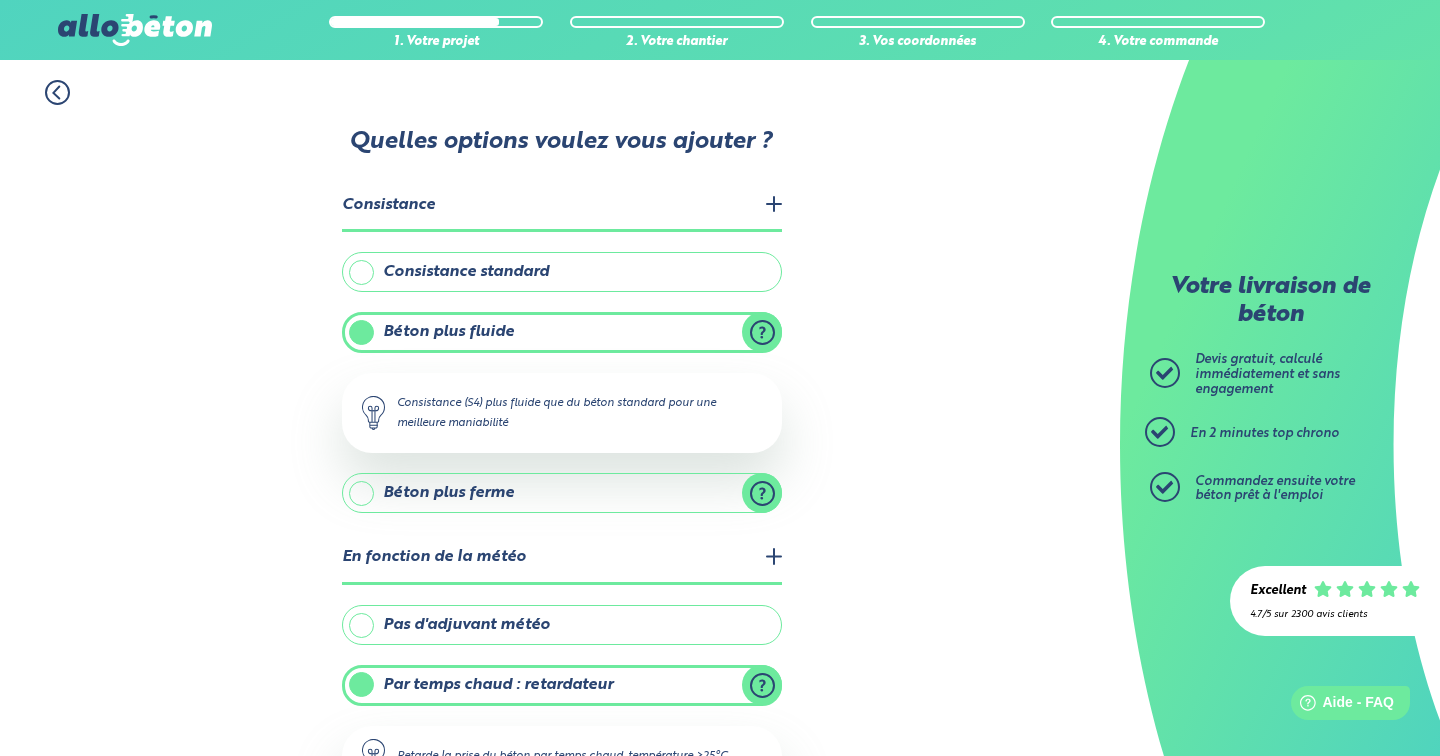 click on "Consistance standard" at bounding box center (562, 272) 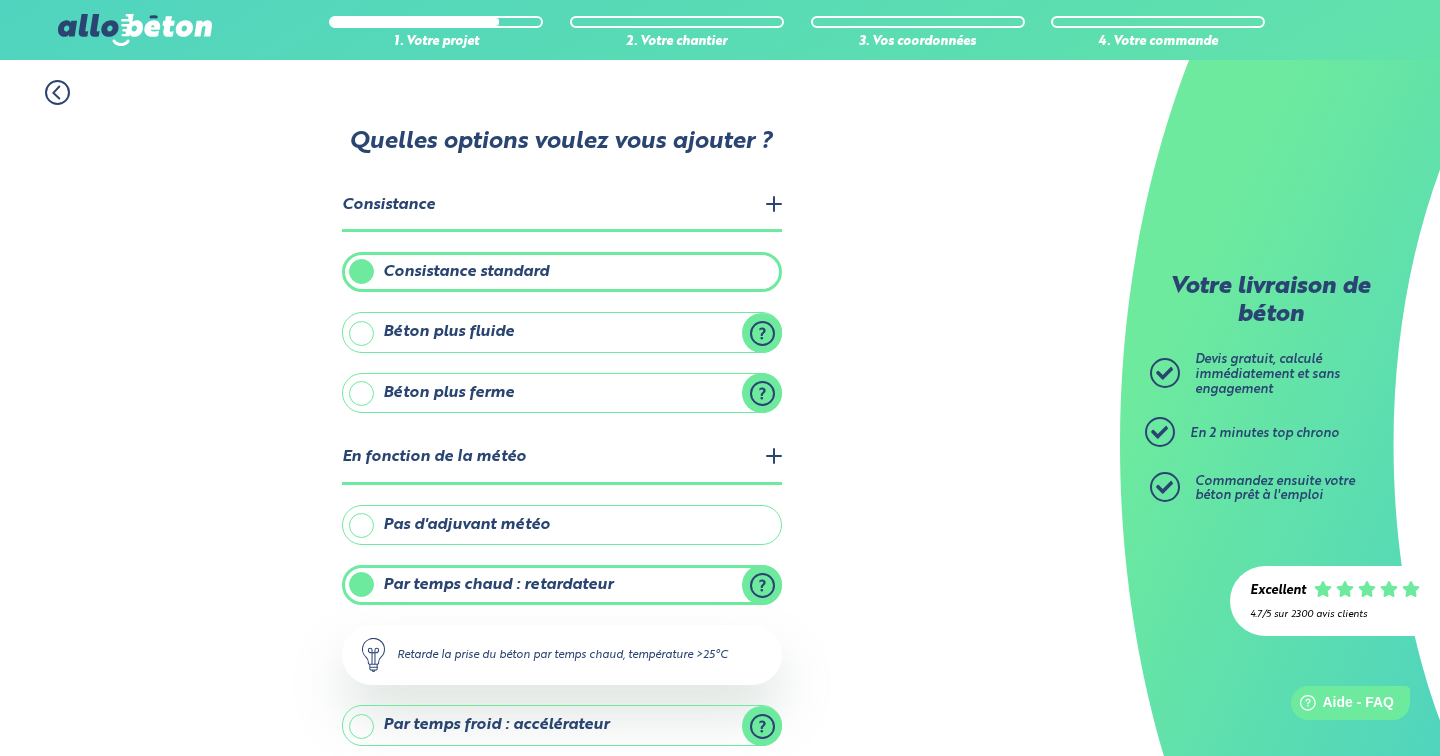 click on "Béton plus fluide" at bounding box center (562, 332) 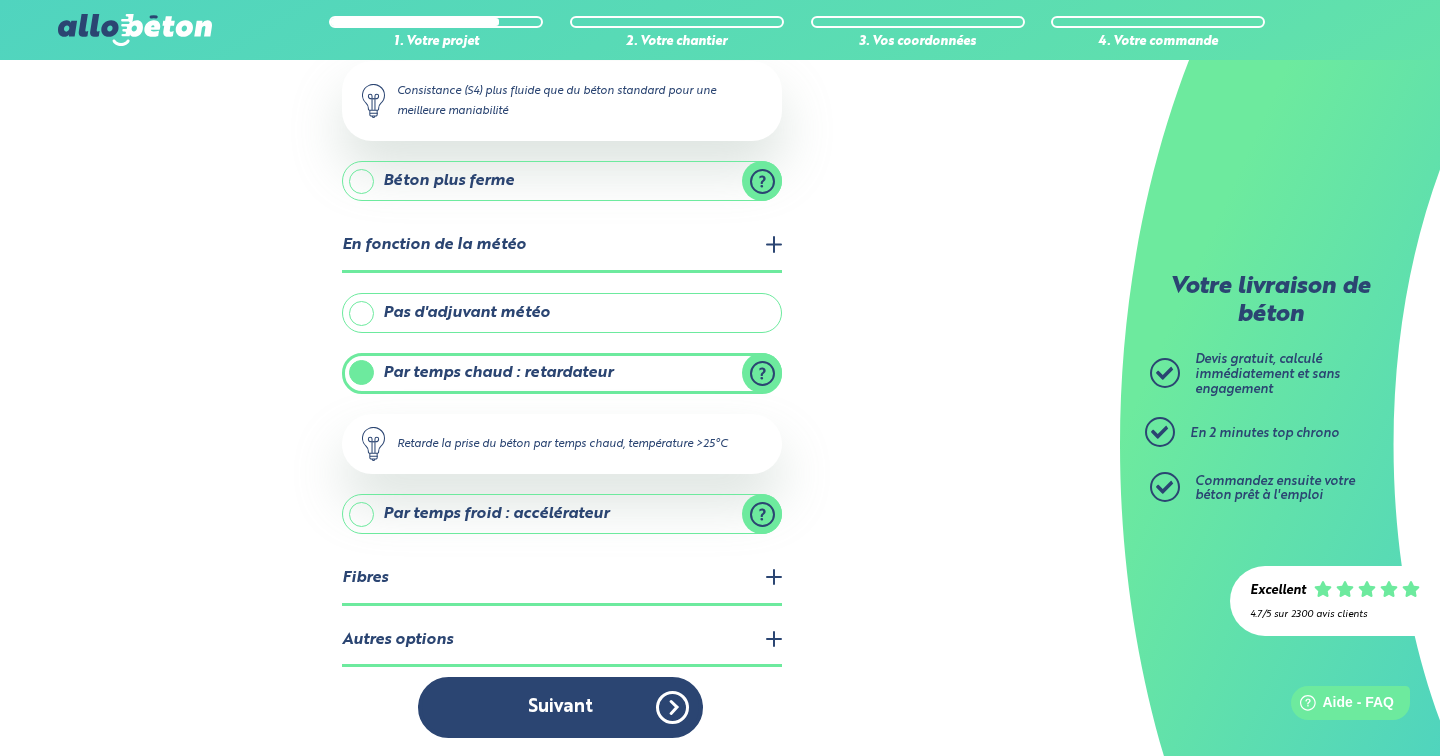 scroll, scrollTop: 314, scrollLeft: 0, axis: vertical 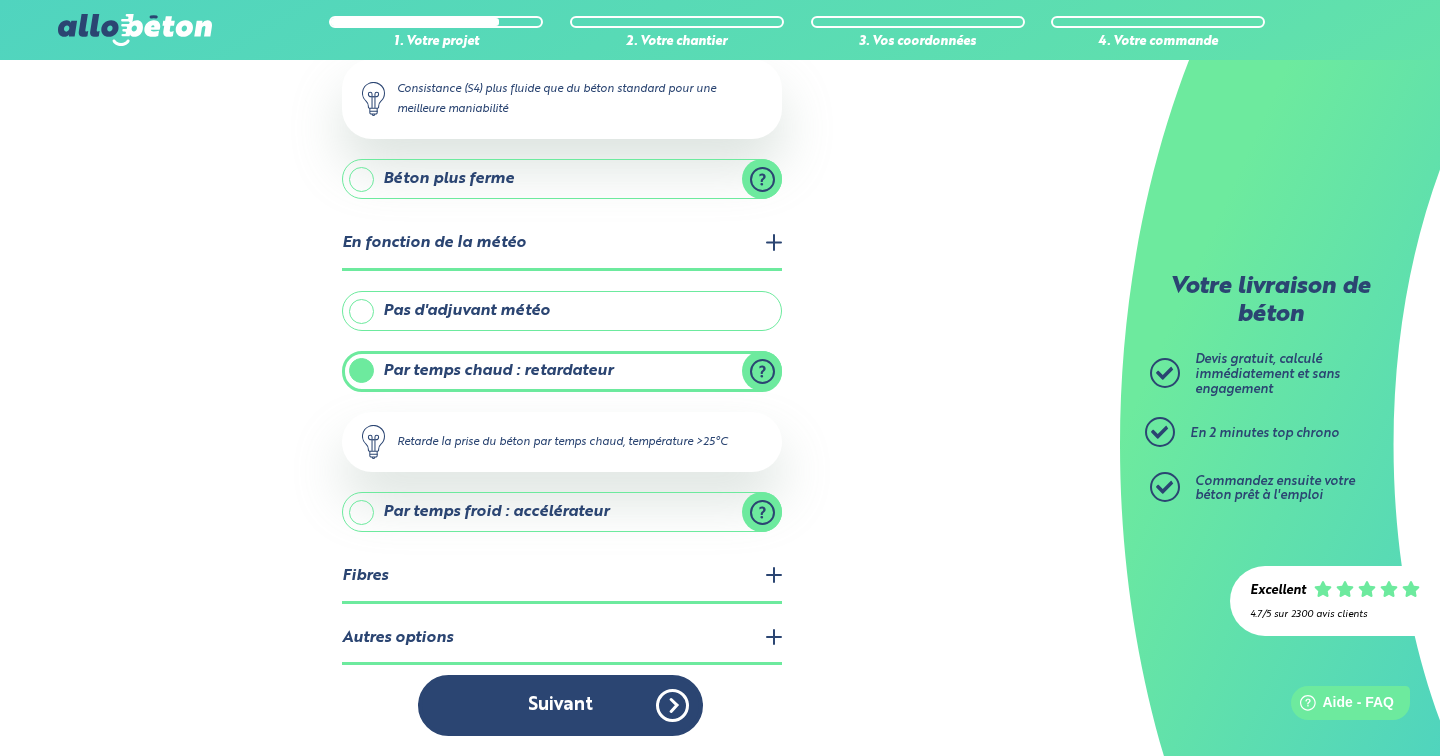 click on "Fibres" at bounding box center (562, 577) 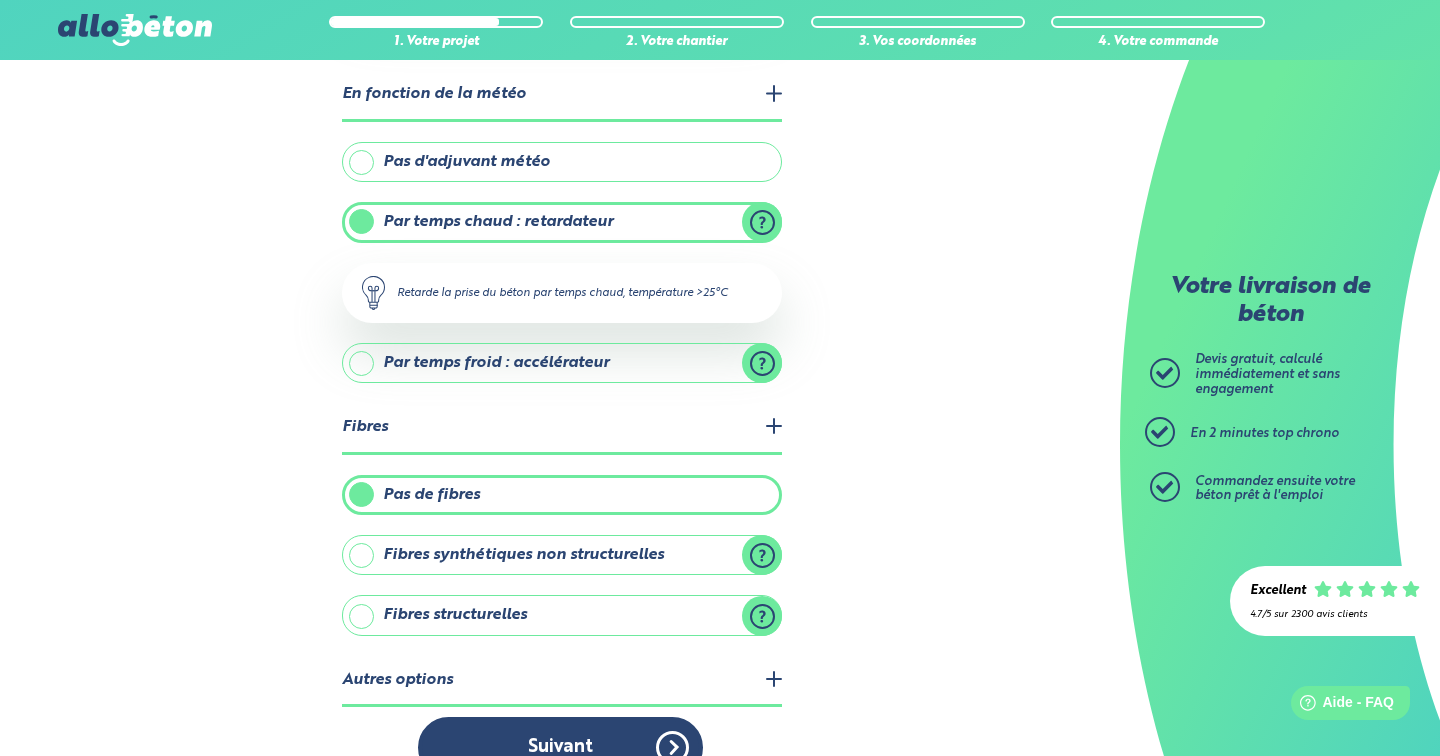 scroll, scrollTop: 505, scrollLeft: 0, axis: vertical 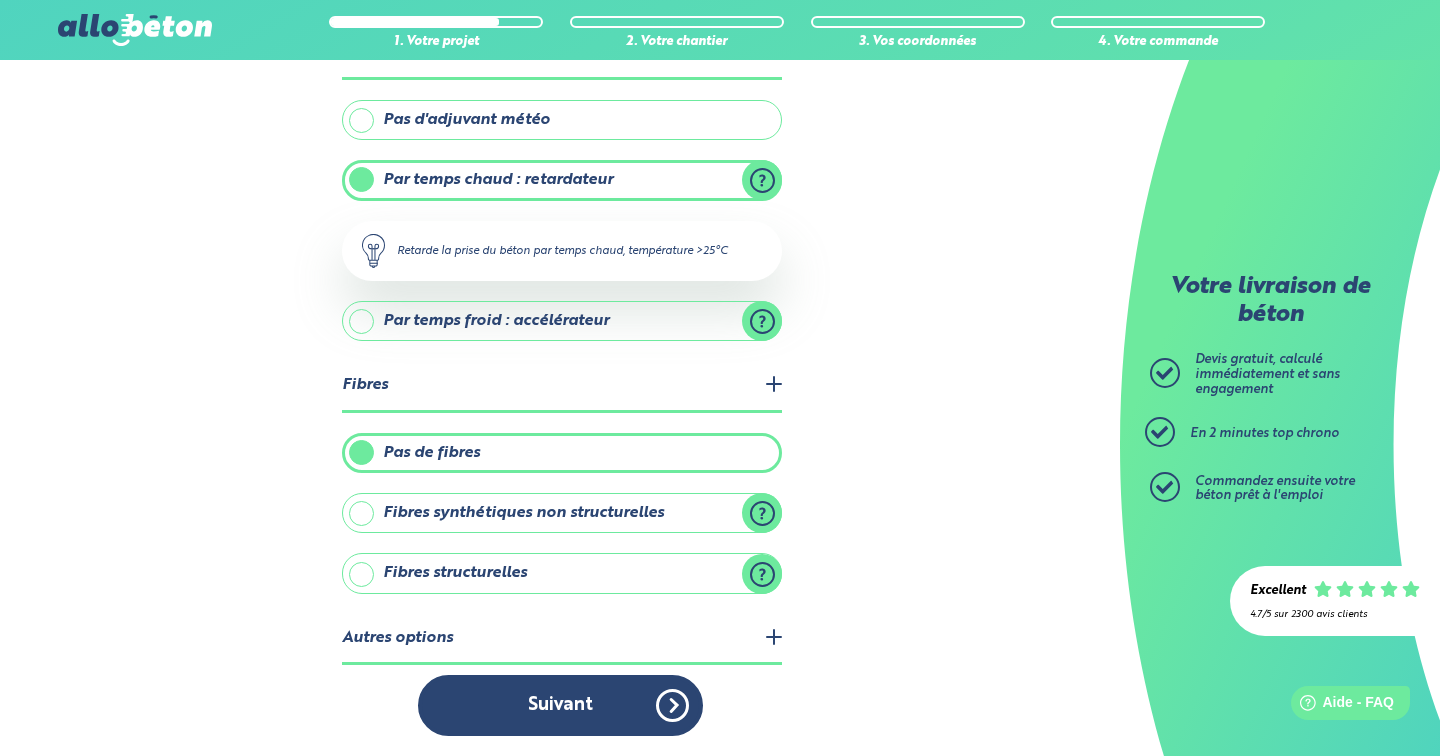 click on "Autres options" at bounding box center (562, 639) 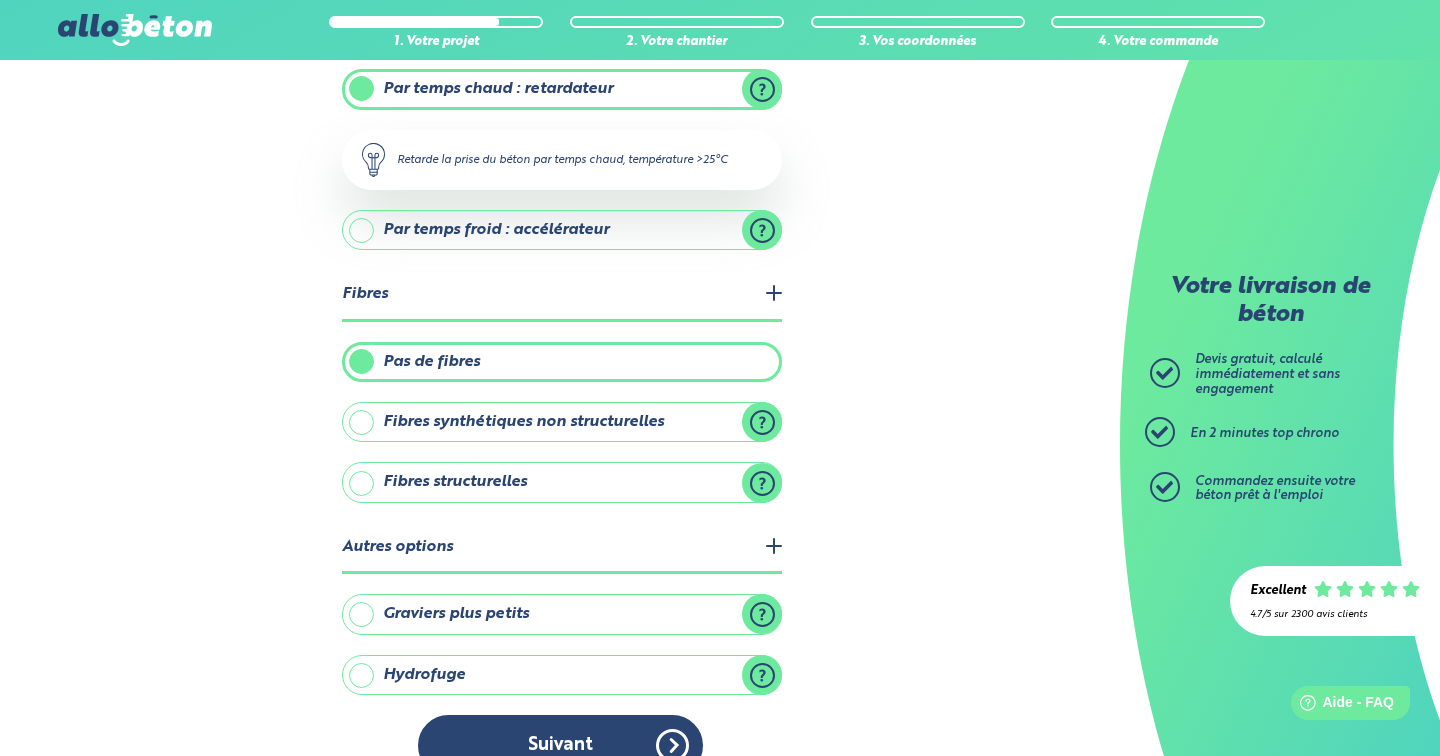 scroll, scrollTop: 636, scrollLeft: 0, axis: vertical 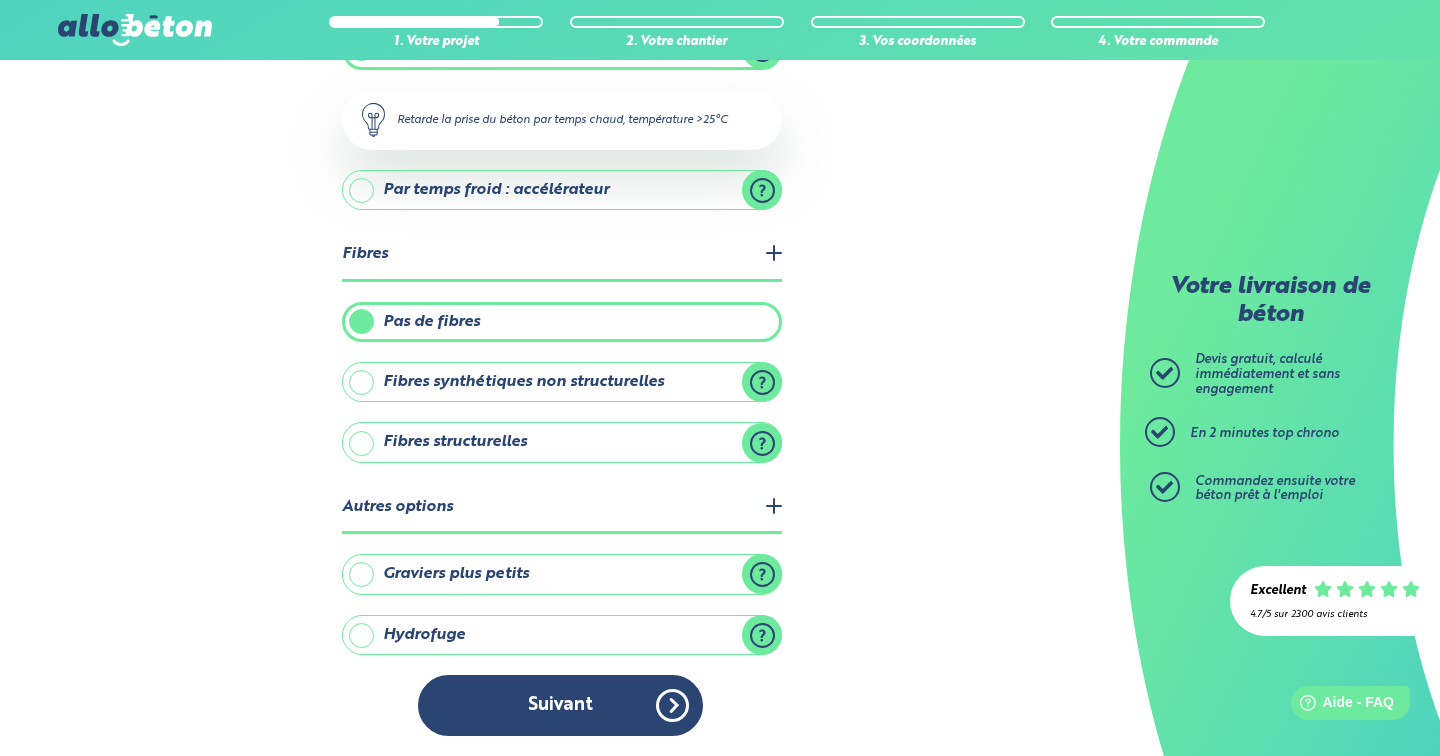 click on "Autres options" at bounding box center (562, 508) 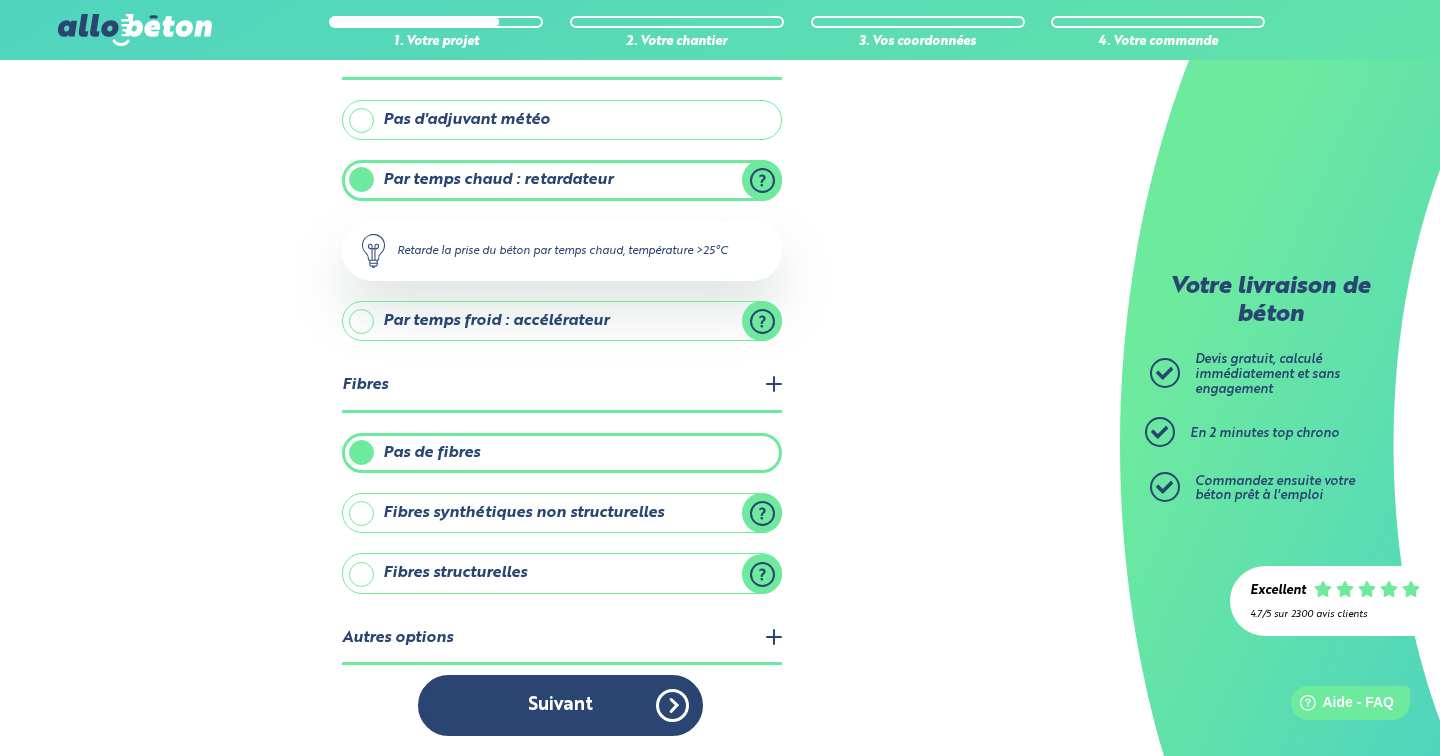 scroll, scrollTop: 505, scrollLeft: 0, axis: vertical 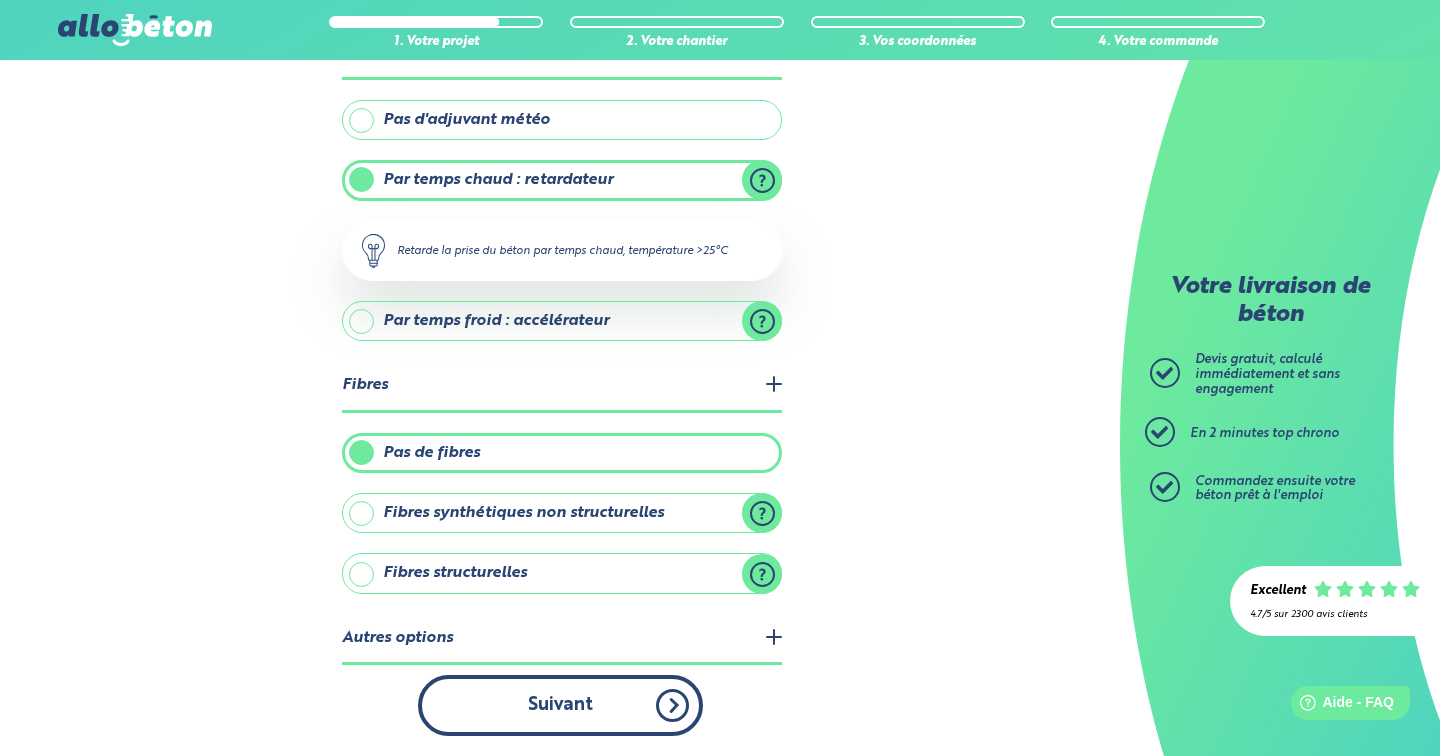 click on "Suivant" at bounding box center [560, 705] 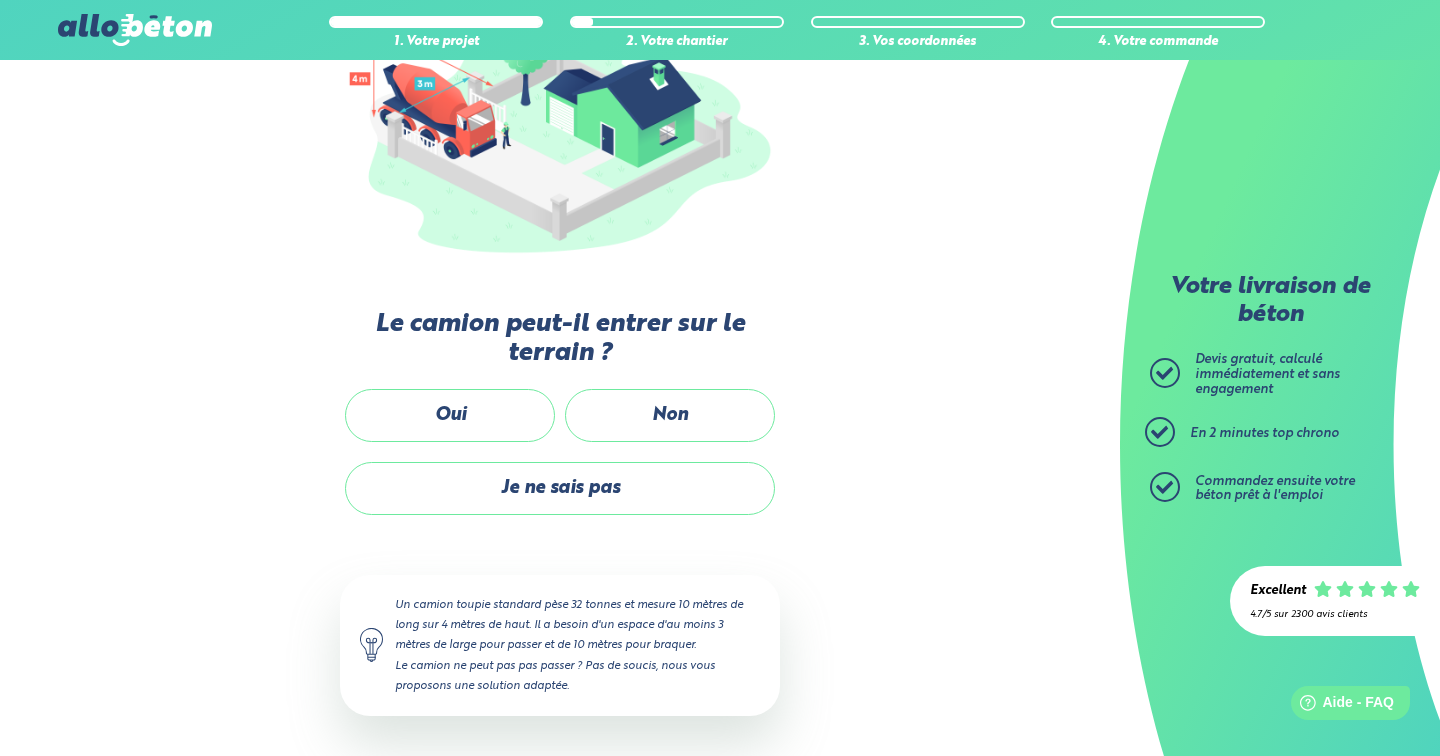 scroll, scrollTop: 305, scrollLeft: 0, axis: vertical 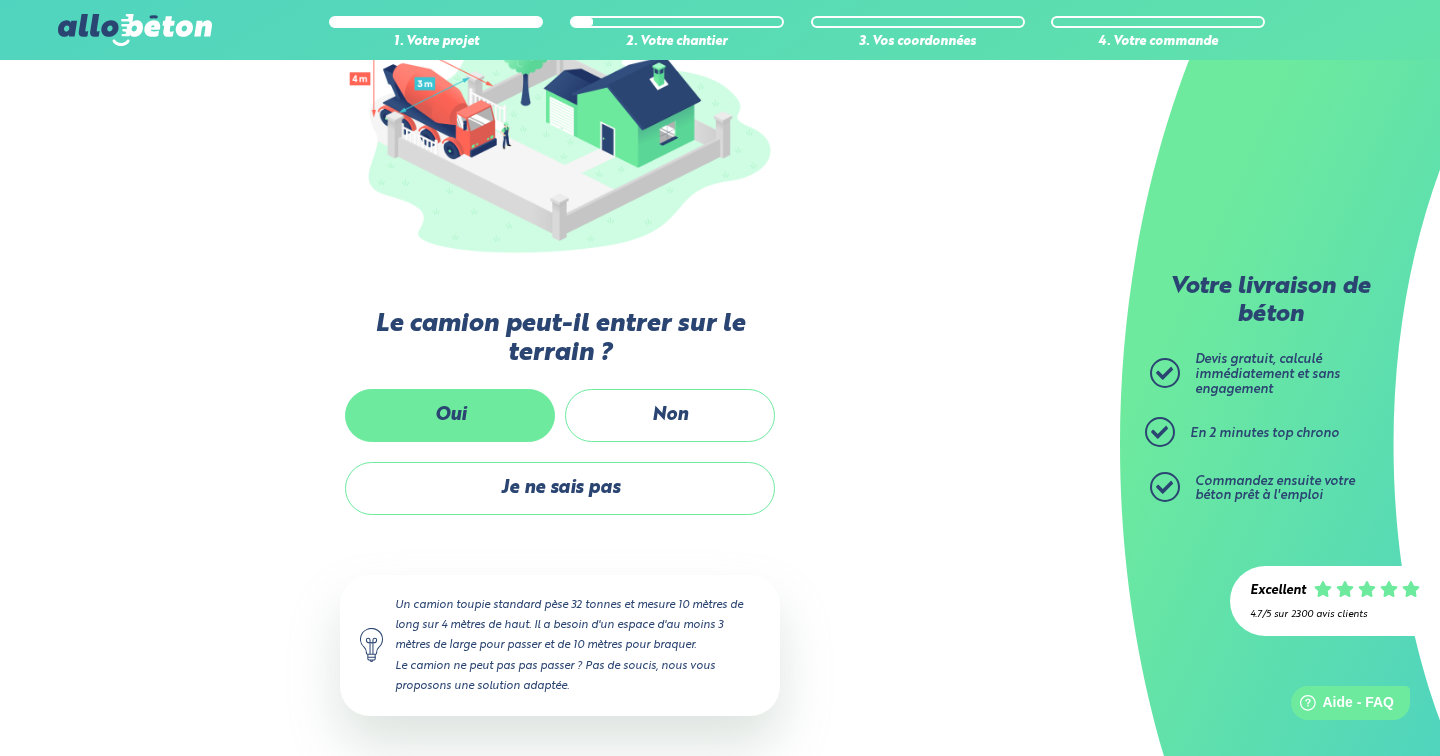 click on "Oui" at bounding box center (450, 415) 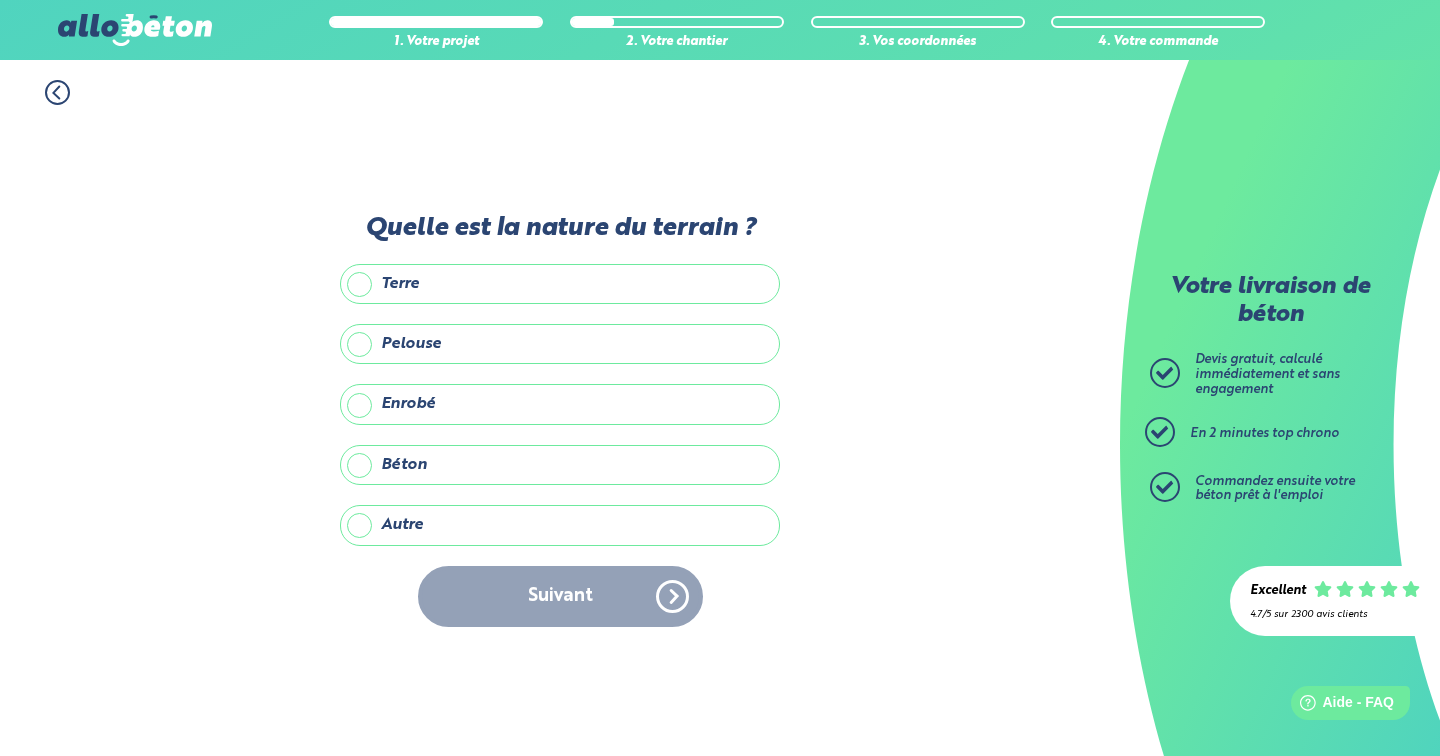 click on "Terre" at bounding box center (560, 284) 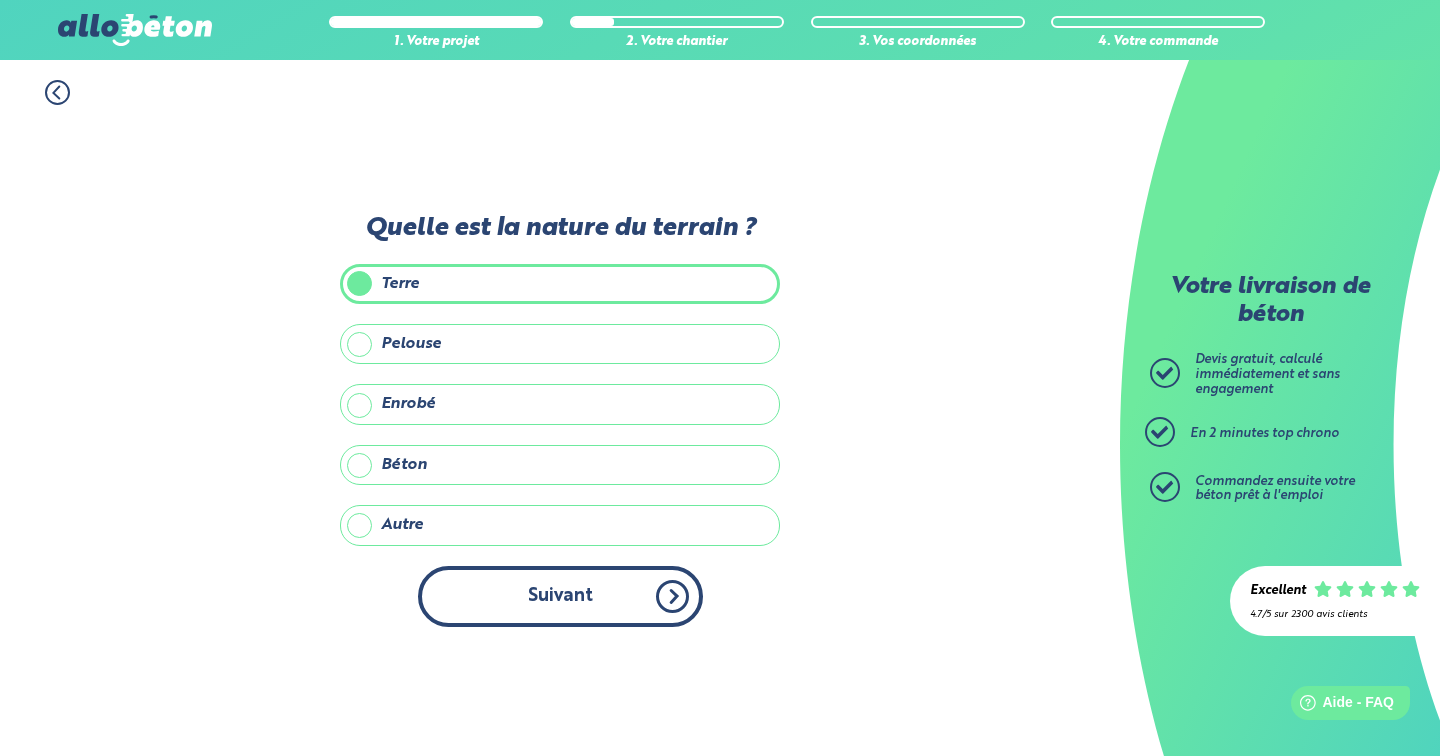click on "Suivant" at bounding box center [560, 596] 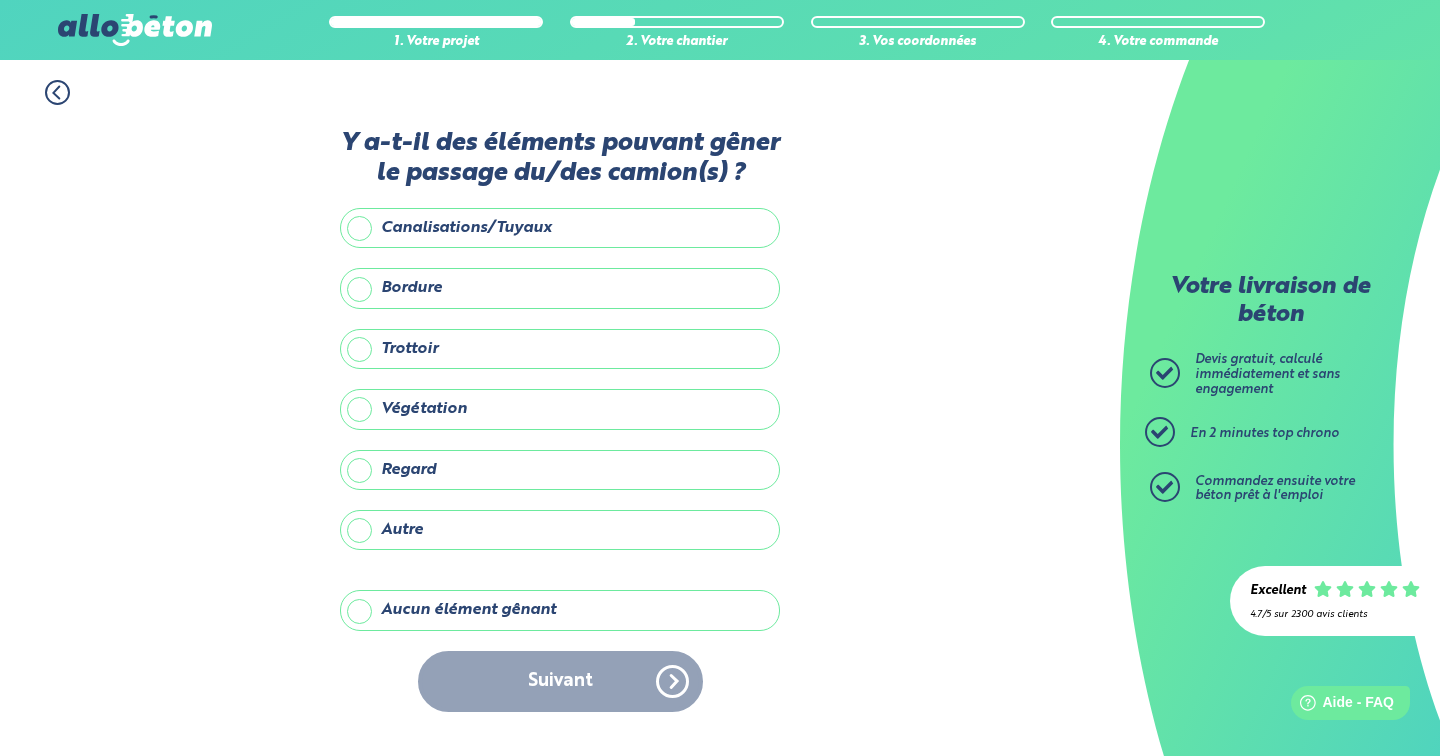 click on "Végétation" at bounding box center [560, 409] 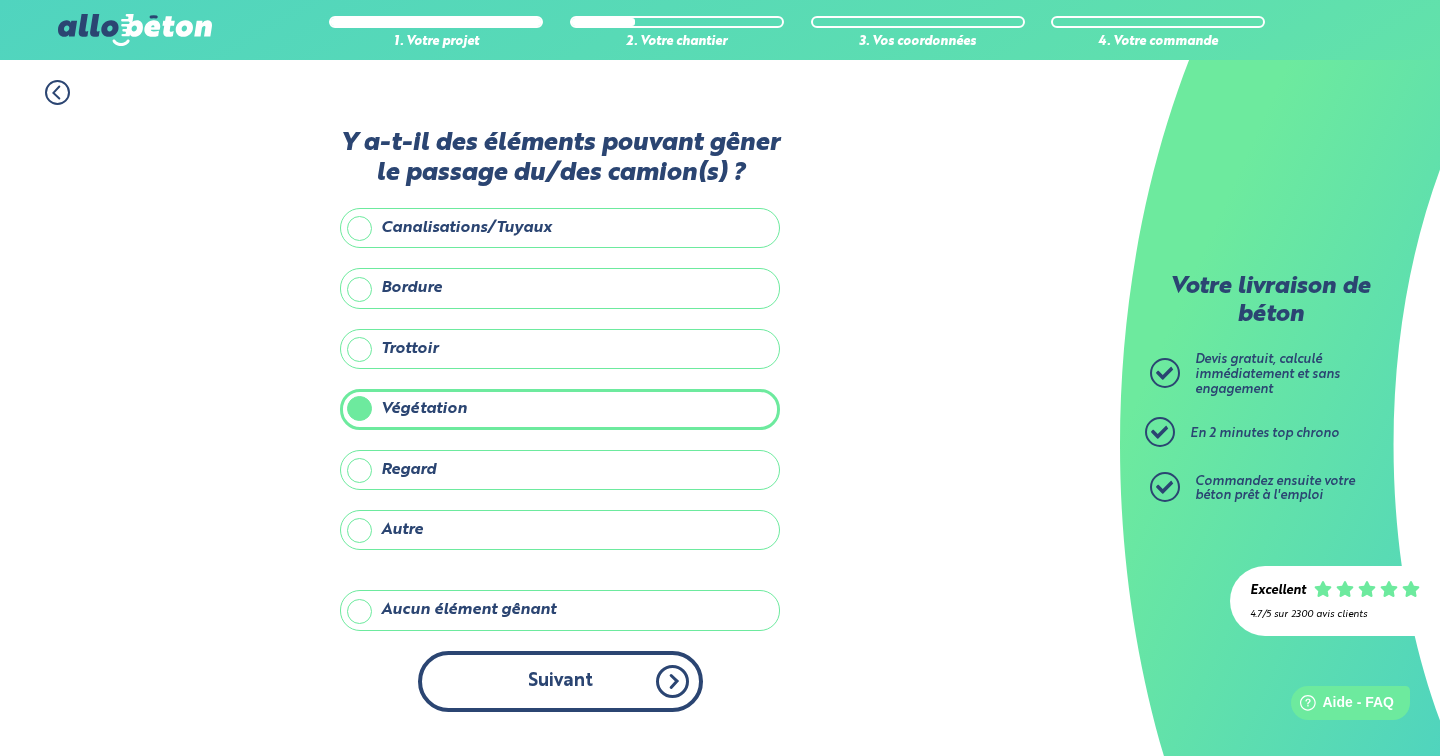 click on "Suivant" at bounding box center [560, 681] 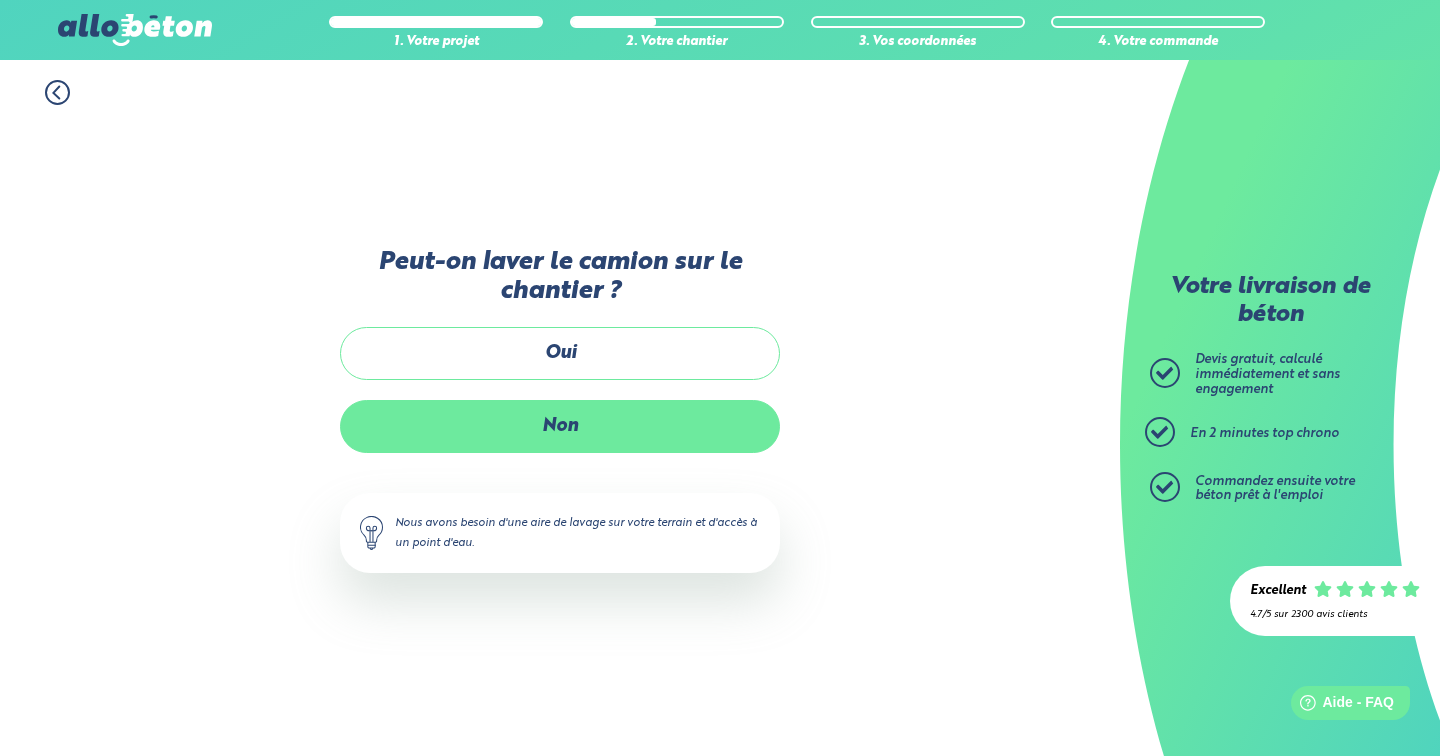 click on "Non" at bounding box center (560, 426) 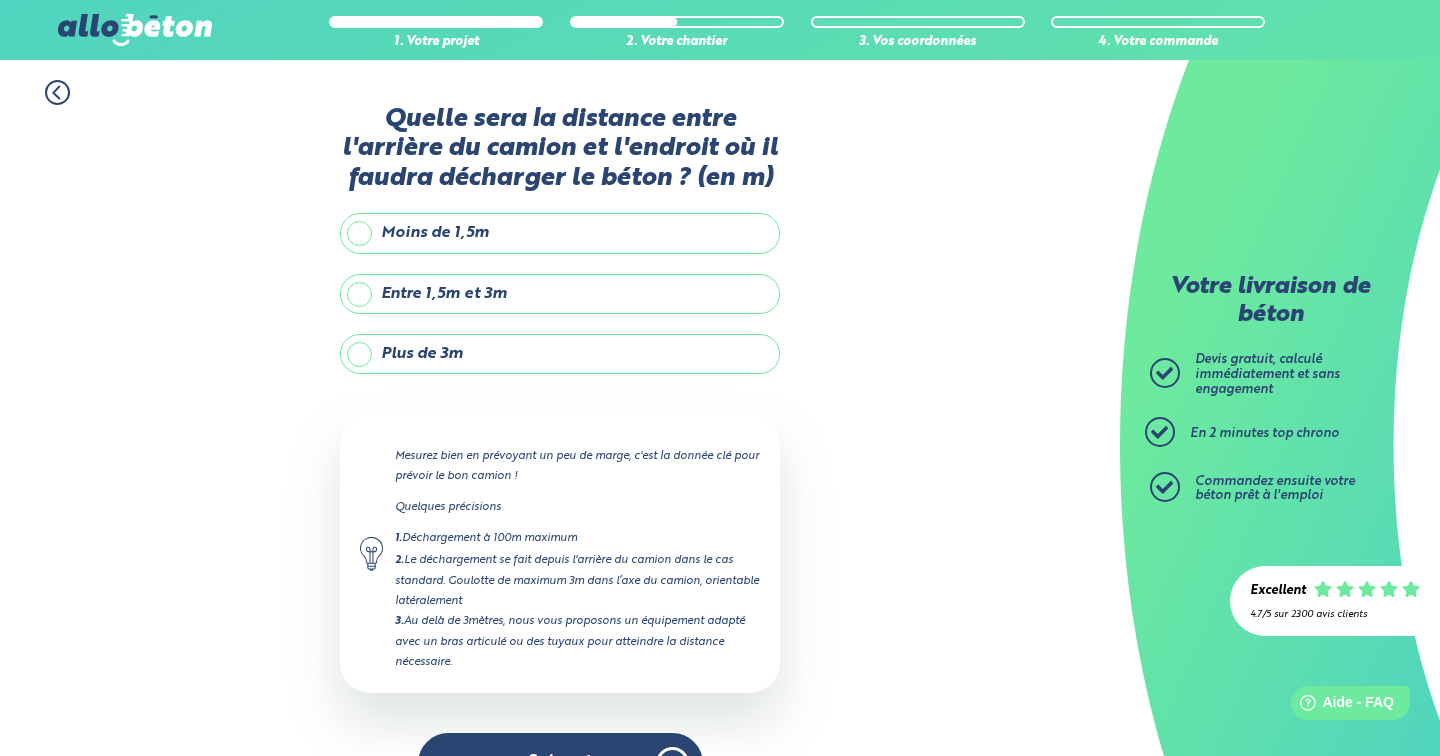 click on "Entre 1,5m et 3m" at bounding box center [560, 294] 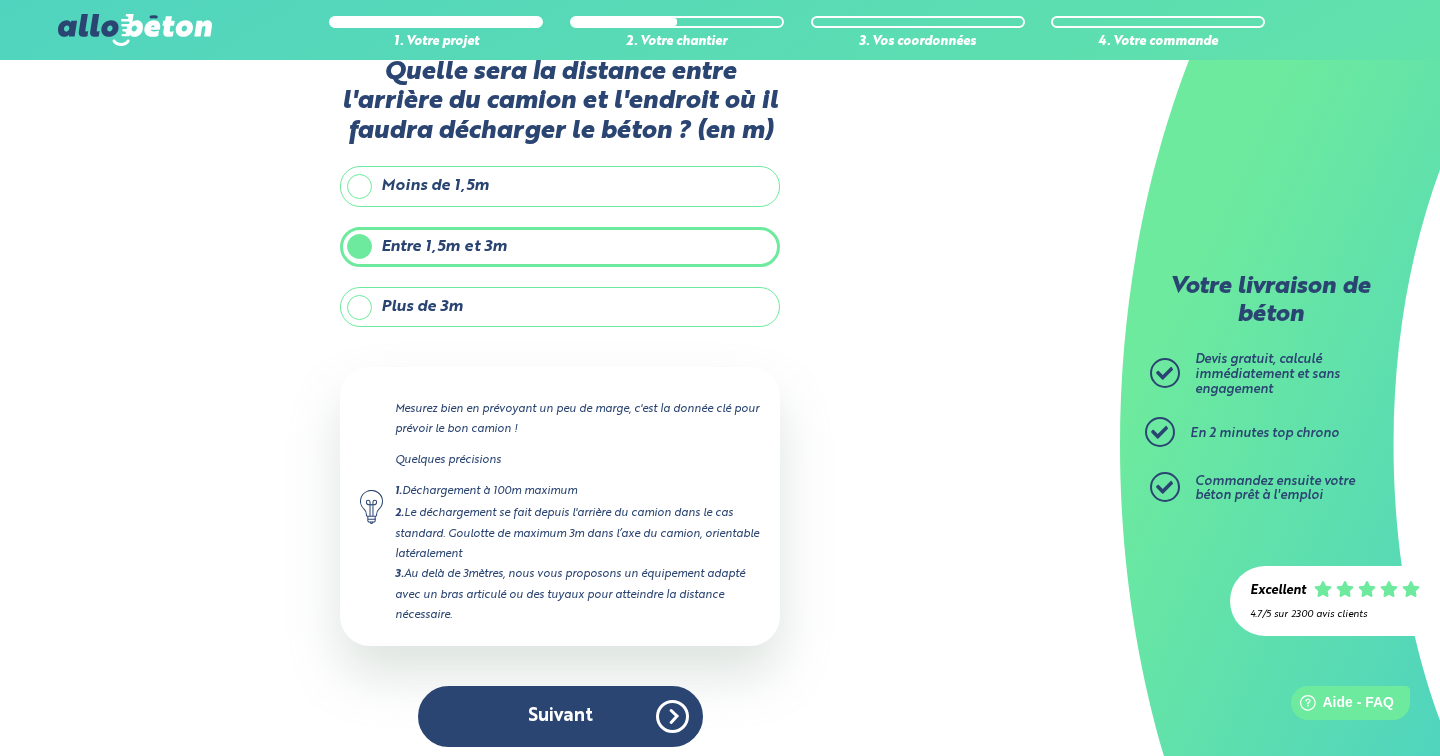 scroll, scrollTop: 58, scrollLeft: 0, axis: vertical 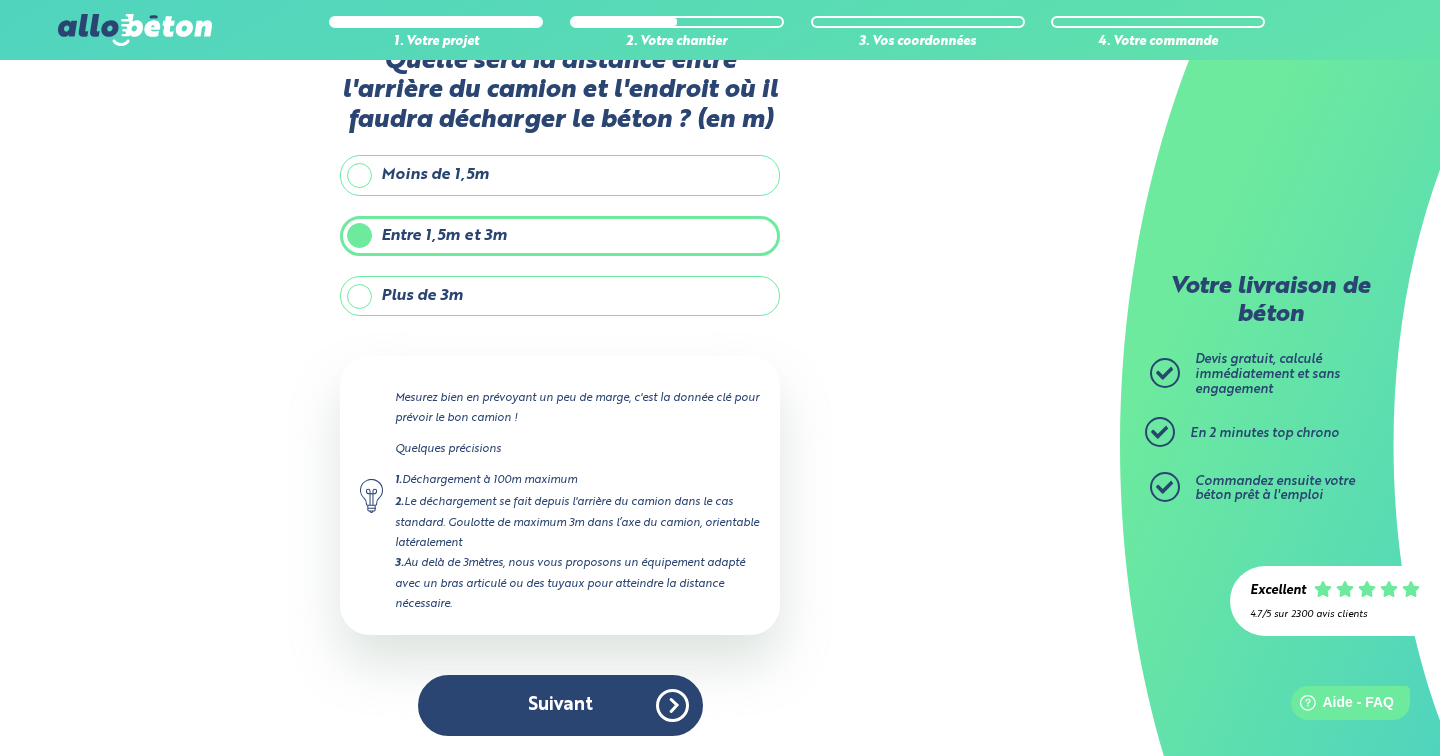 click on "Plus de 3m" at bounding box center (560, 296) 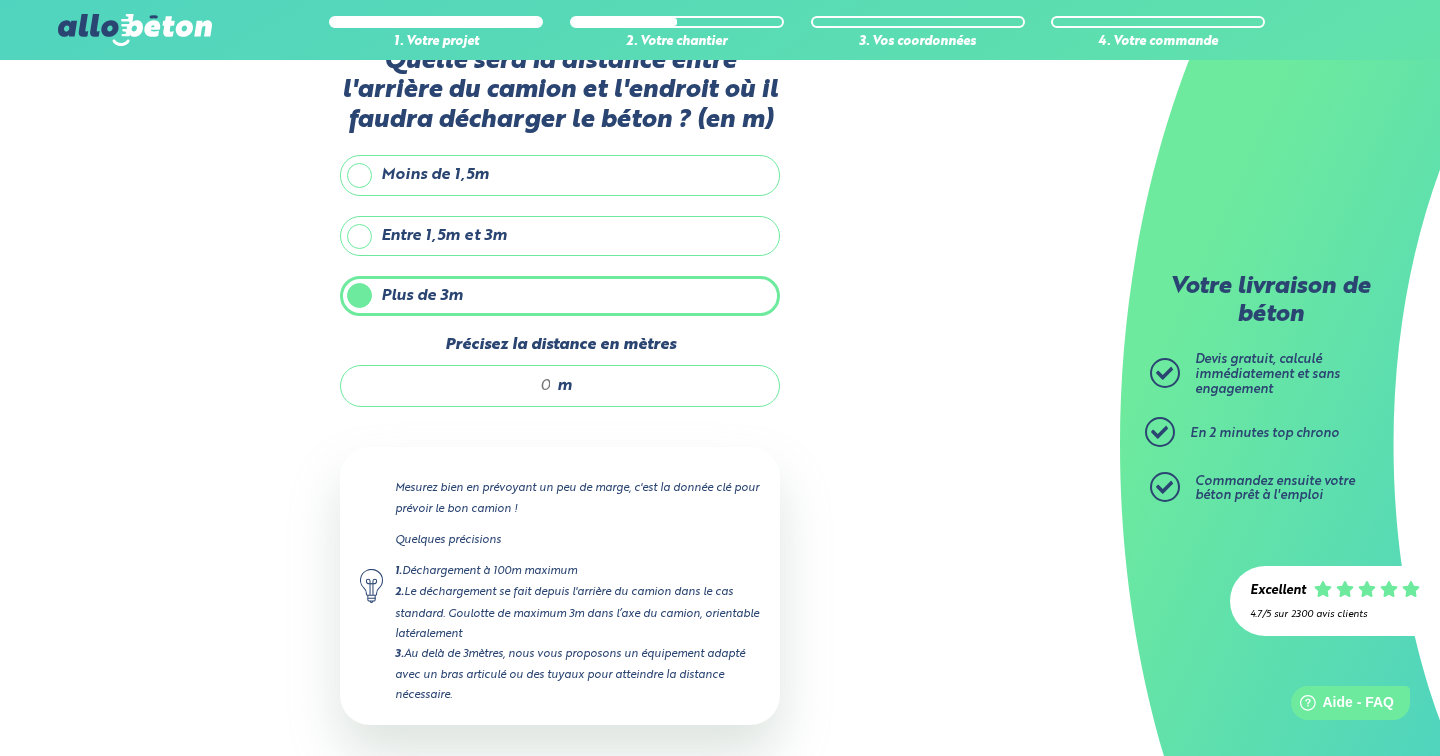 click on "Précisez la distance en mètres" at bounding box center (456, 386) 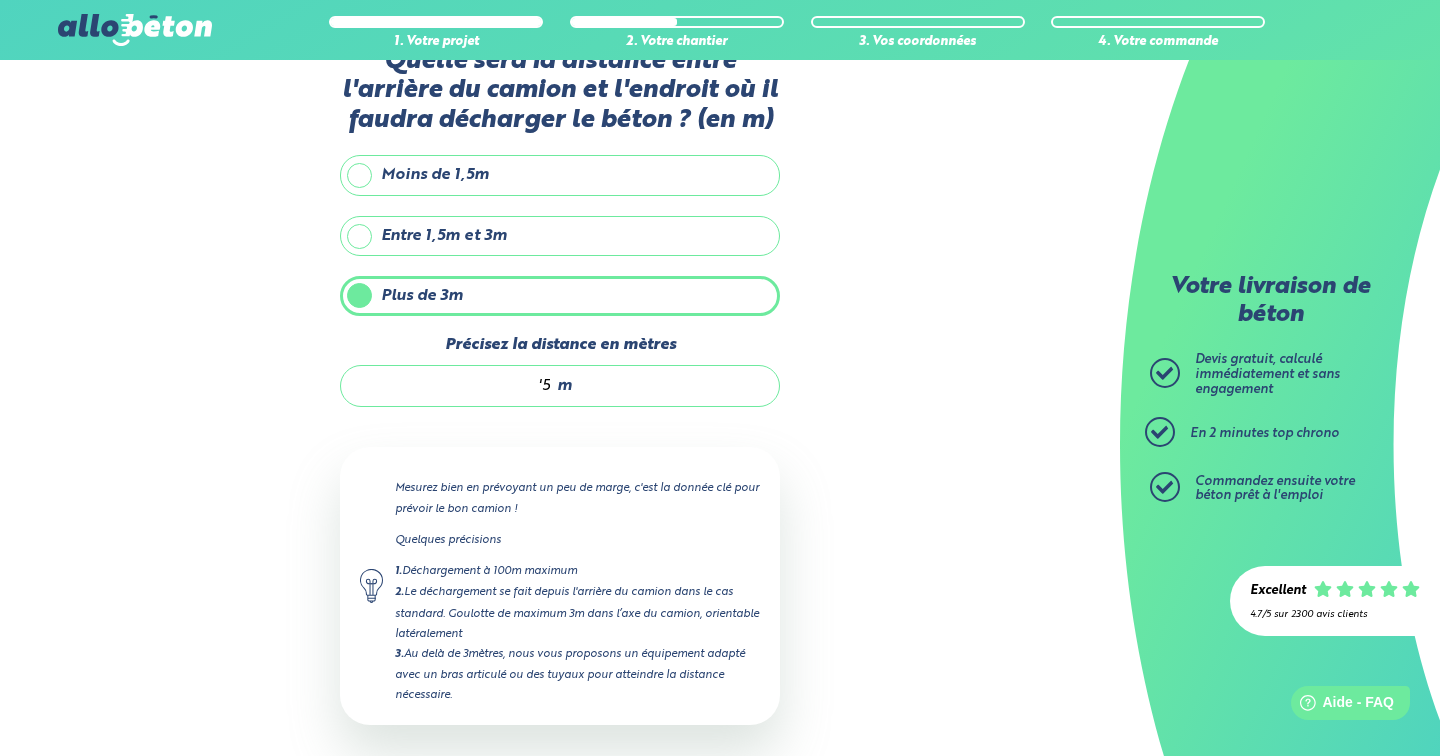 click on "Quelle sera la distance entre l'arrière du camion et l'endroit où il faudra décharger le béton ? (en m)              Moins de 1,5m              Entre 1,5m et 3m              Plus de 3m              Précisez la distance en mètres              '5 m
Mesurez bien en prévoyant un peu de [PERSON_NAME], c'est la donnée clé pour prévoir le bon camion !
Quelques précisions
1.  Déchargement à 100m maximum
2.  Le déchargement se fait depuis l'arrière du camion dans le cas standard. Goulotte de maximum 3m dans l’axe du camion, orientable latéralement
3.  Au delà de 3mètres, nous vous proposons un équipement adapté avec un bras articulé ou des tuyaux pour atteindre la distance nécessaire.
Suivant" at bounding box center [560, 447] 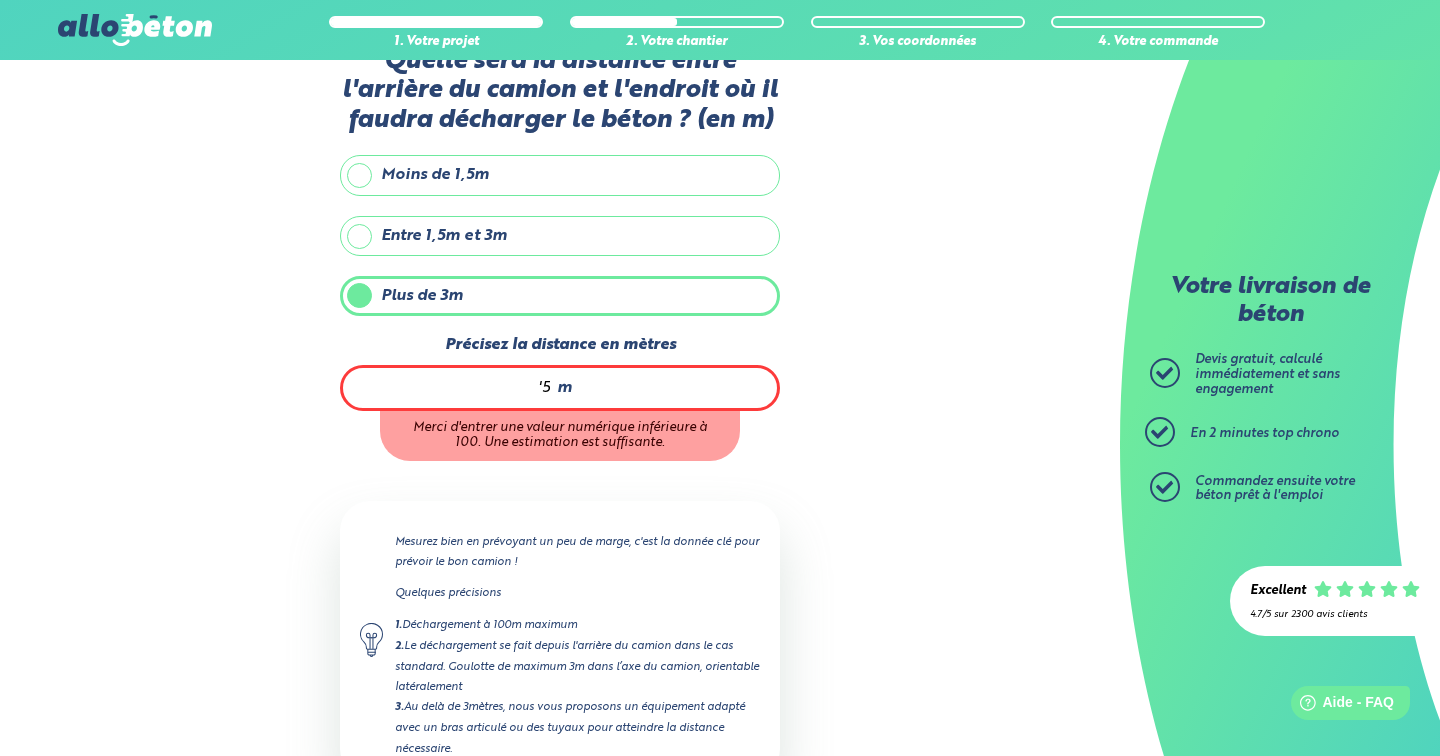 click on "'5" at bounding box center (457, 388) 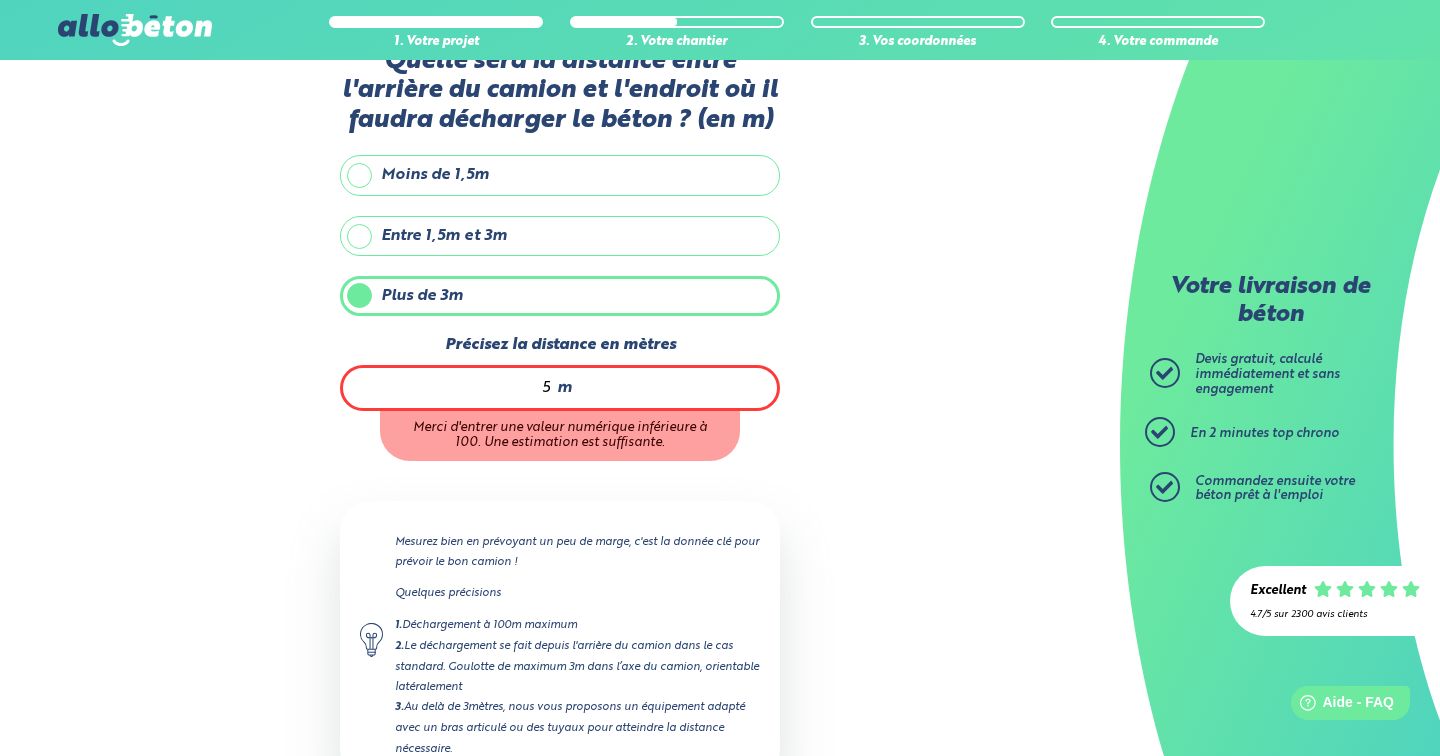 type on "5" 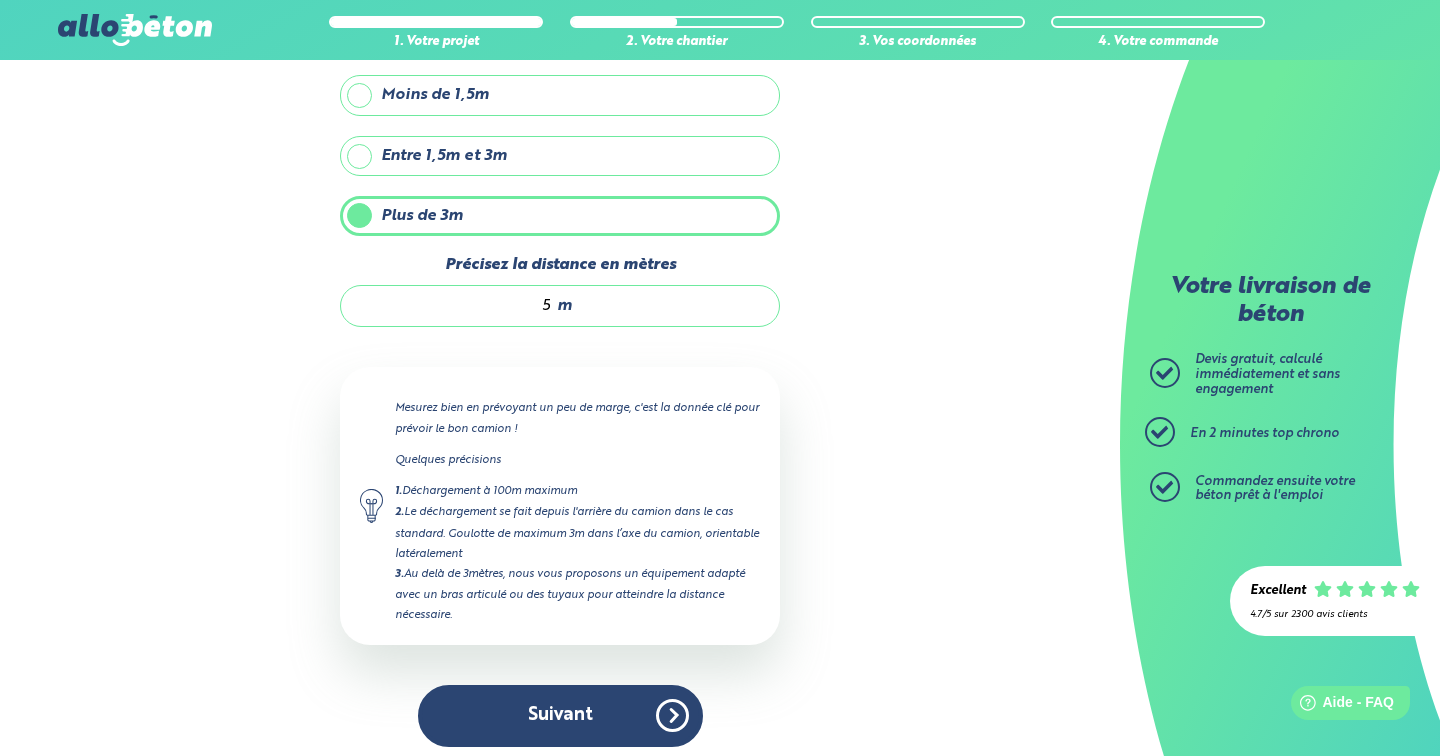 scroll, scrollTop: 149, scrollLeft: 0, axis: vertical 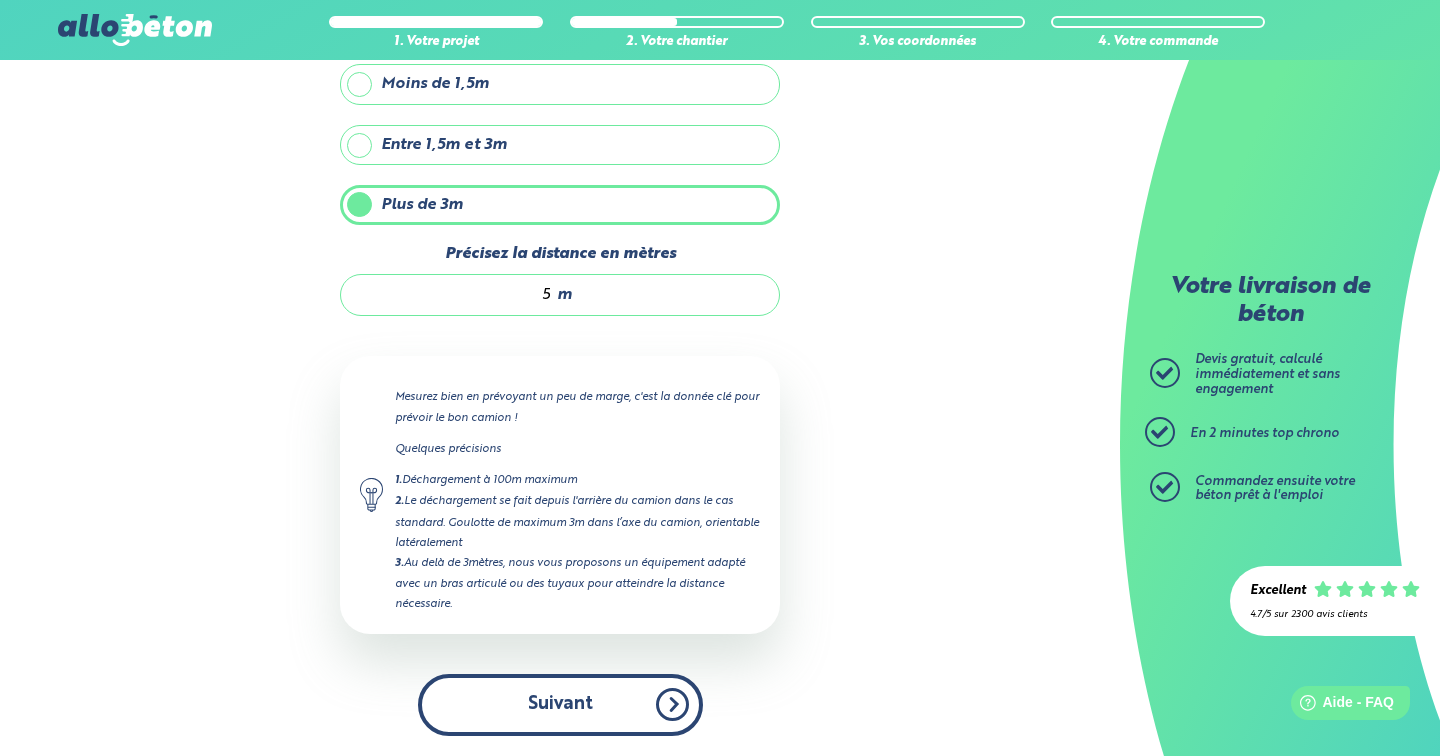 click on "Suivant" at bounding box center [560, 704] 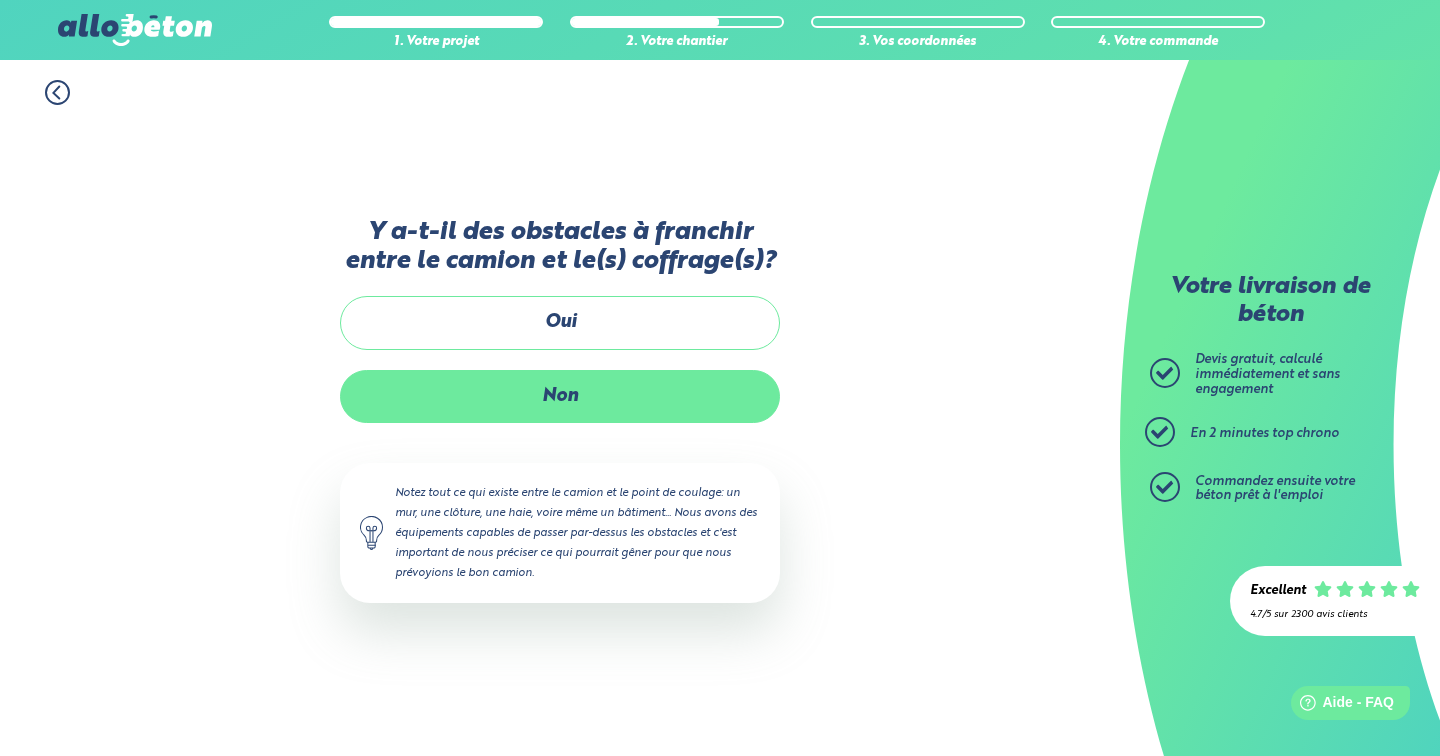 click on "Non" at bounding box center [560, 396] 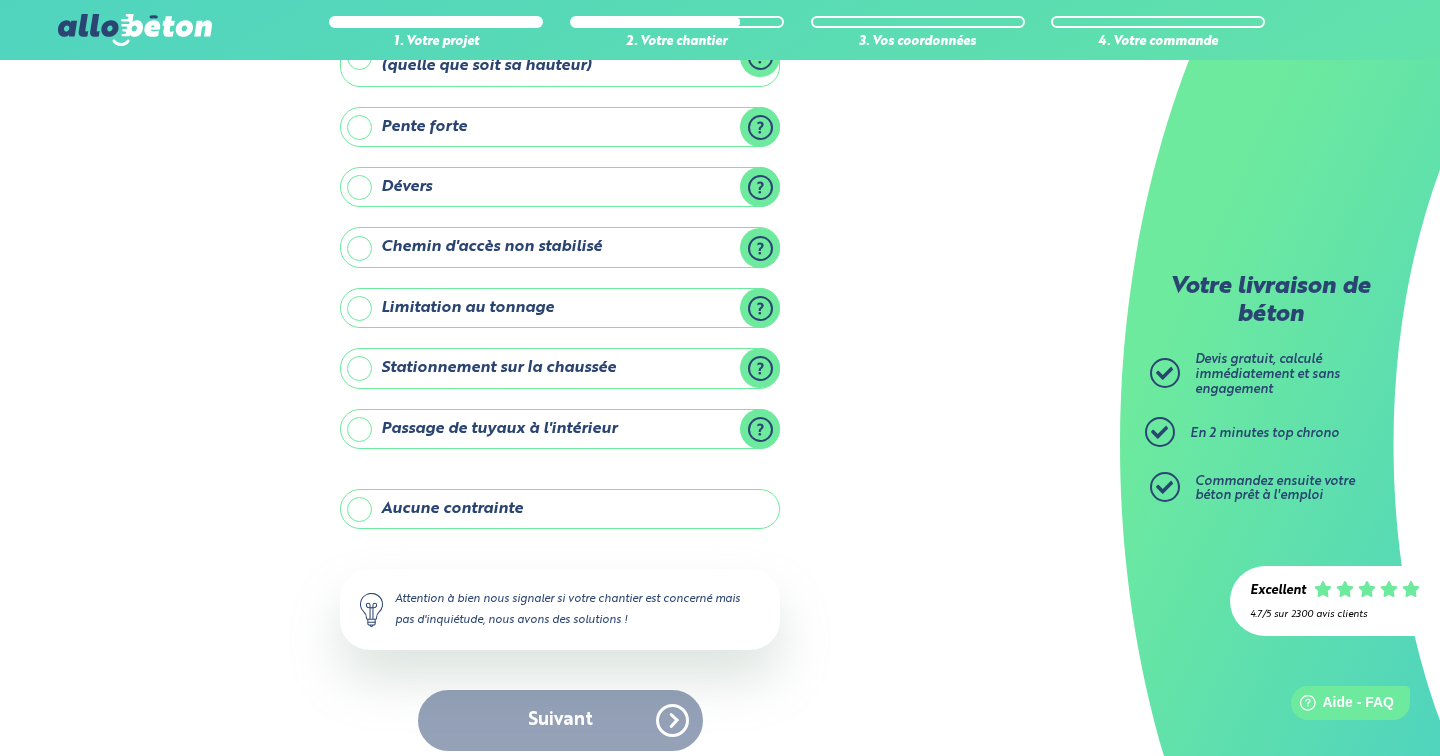 scroll, scrollTop: 171, scrollLeft: 0, axis: vertical 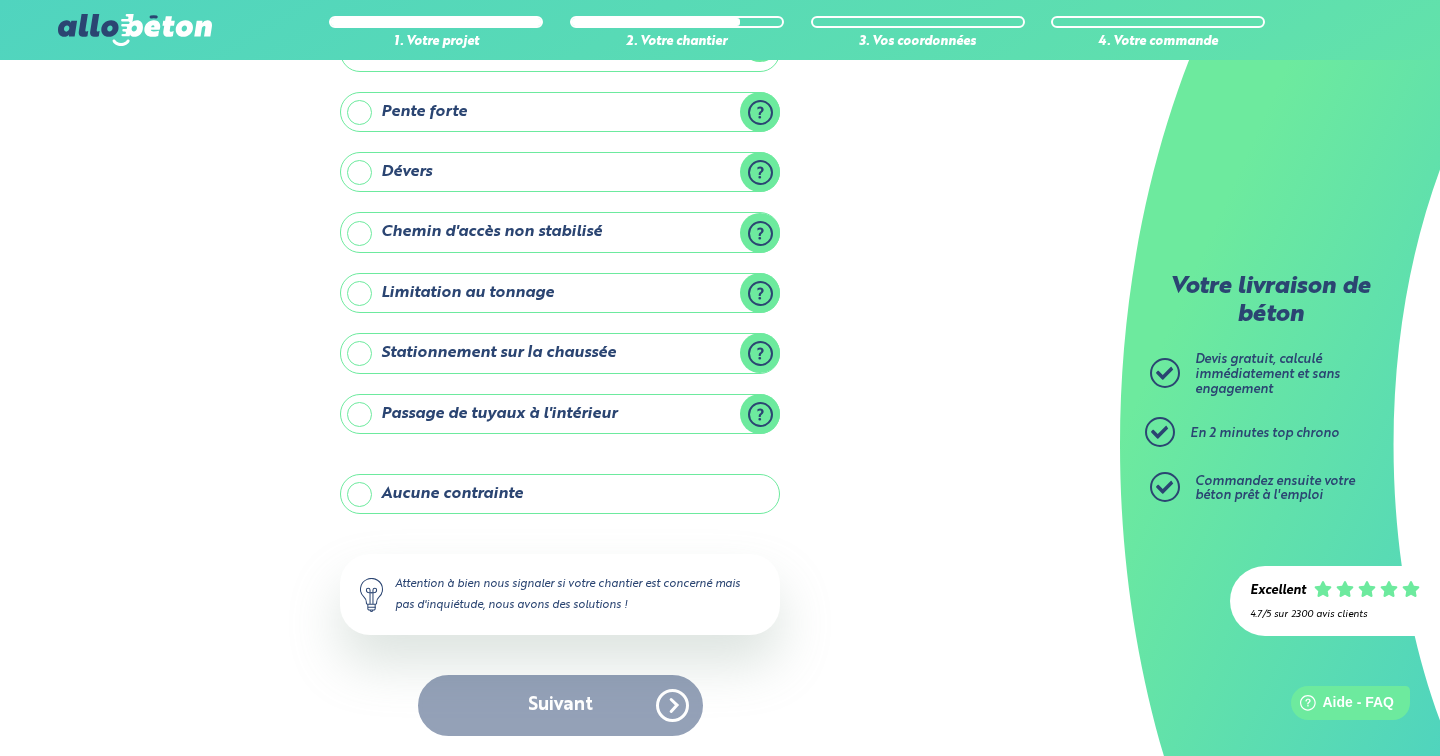 click on "Suivant" at bounding box center [560, 705] 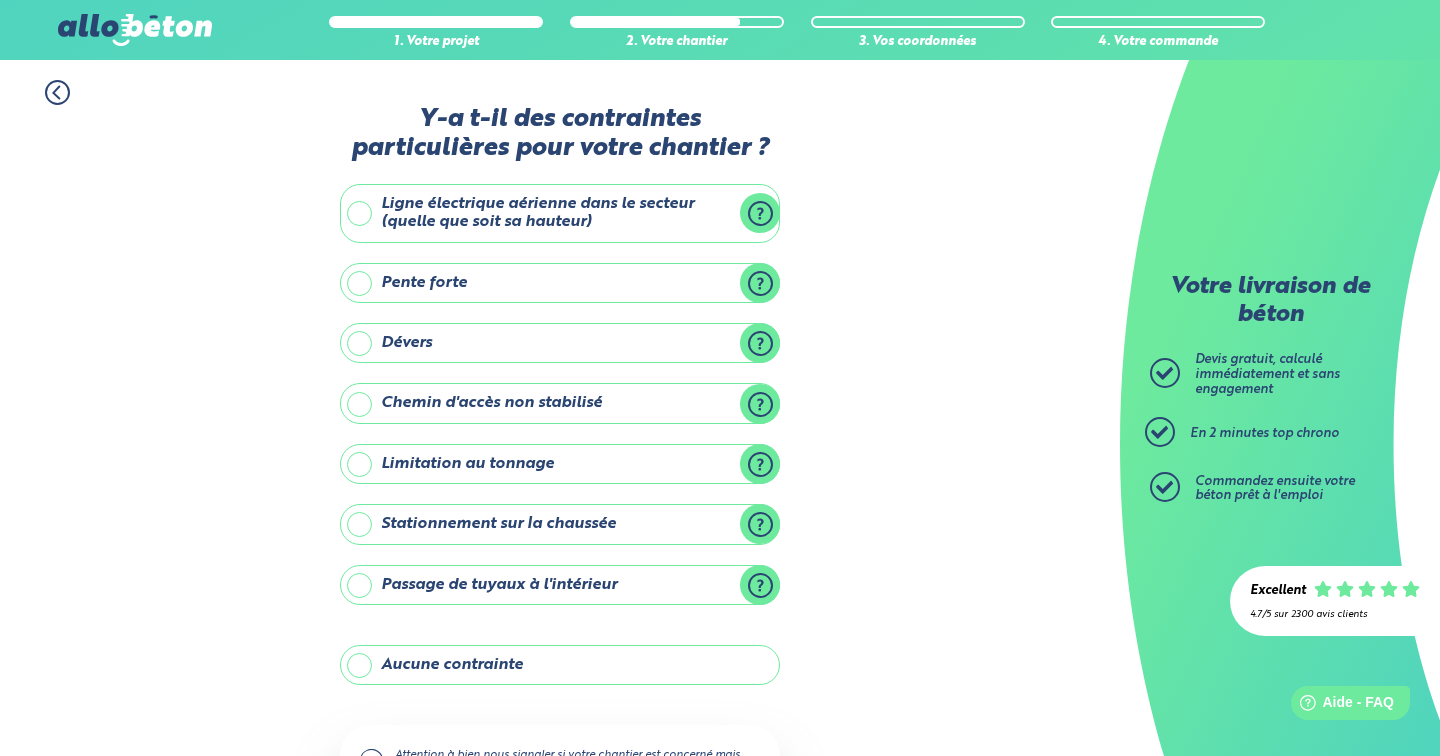 scroll, scrollTop: 171, scrollLeft: 0, axis: vertical 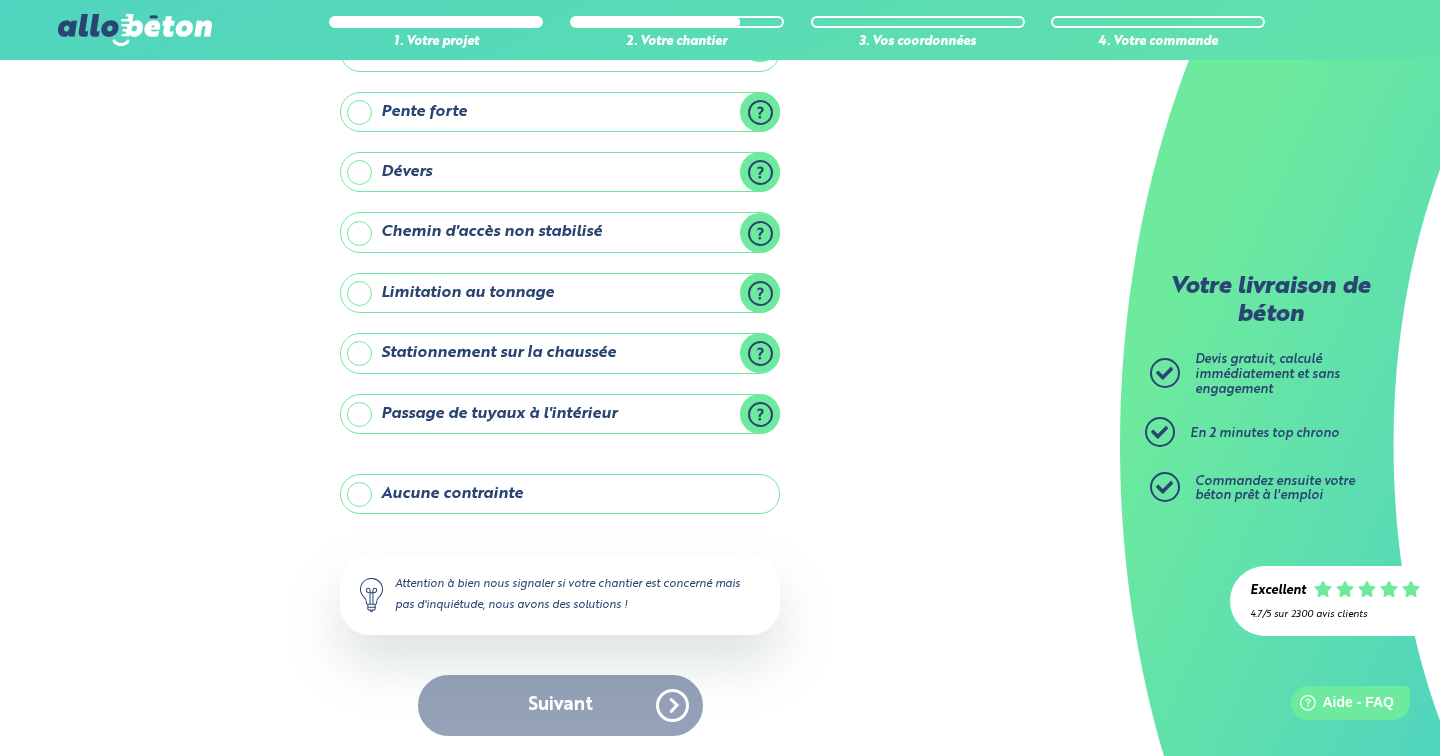 click on "Aucune contrainte" at bounding box center [560, 494] 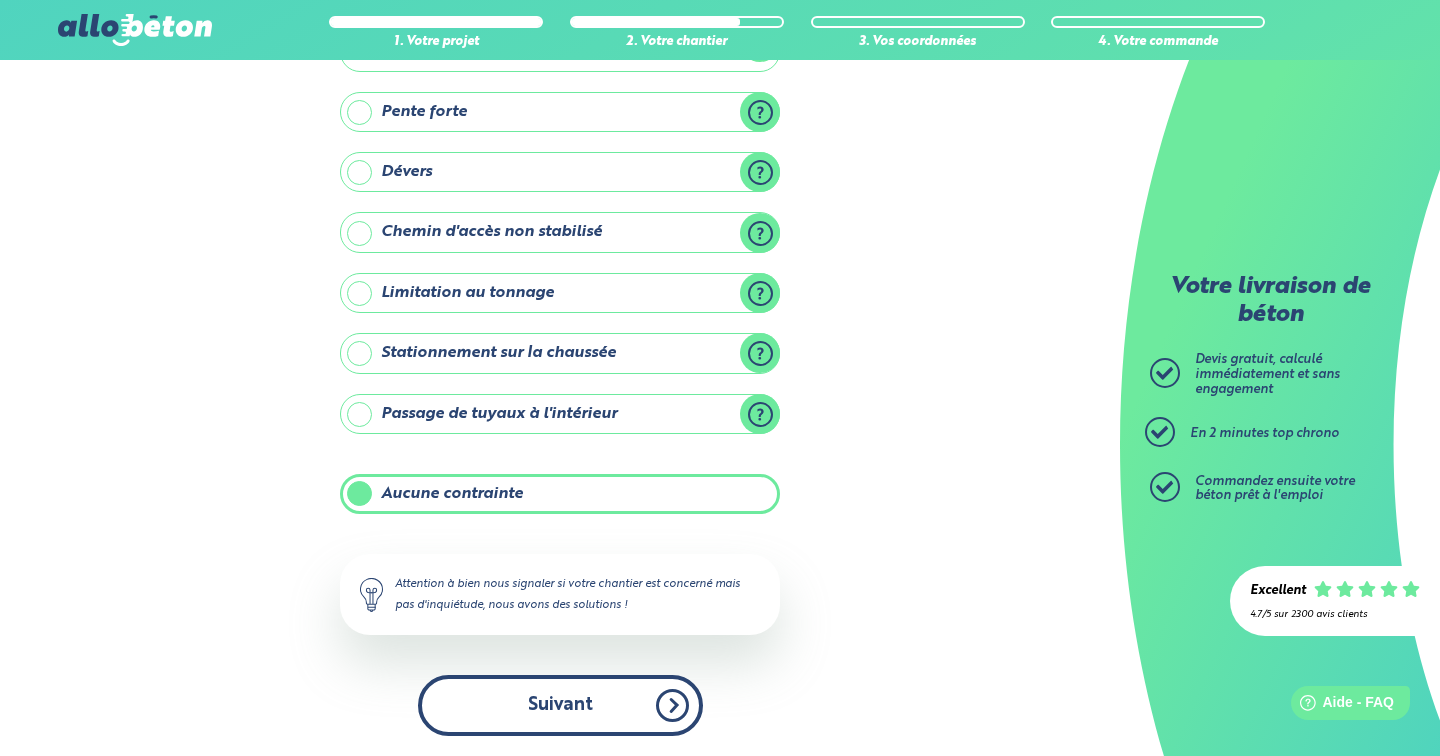 click on "Suivant" at bounding box center [560, 705] 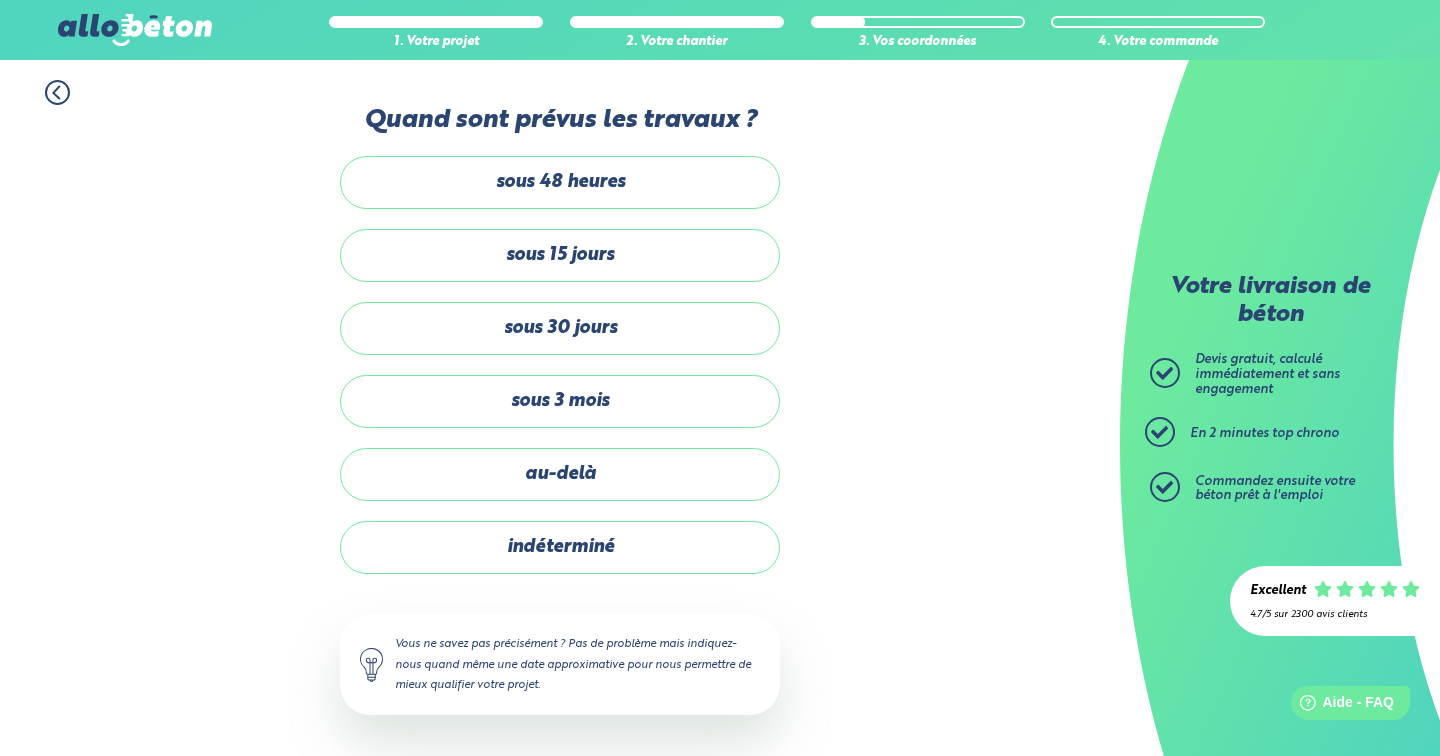 scroll, scrollTop: 0, scrollLeft: 0, axis: both 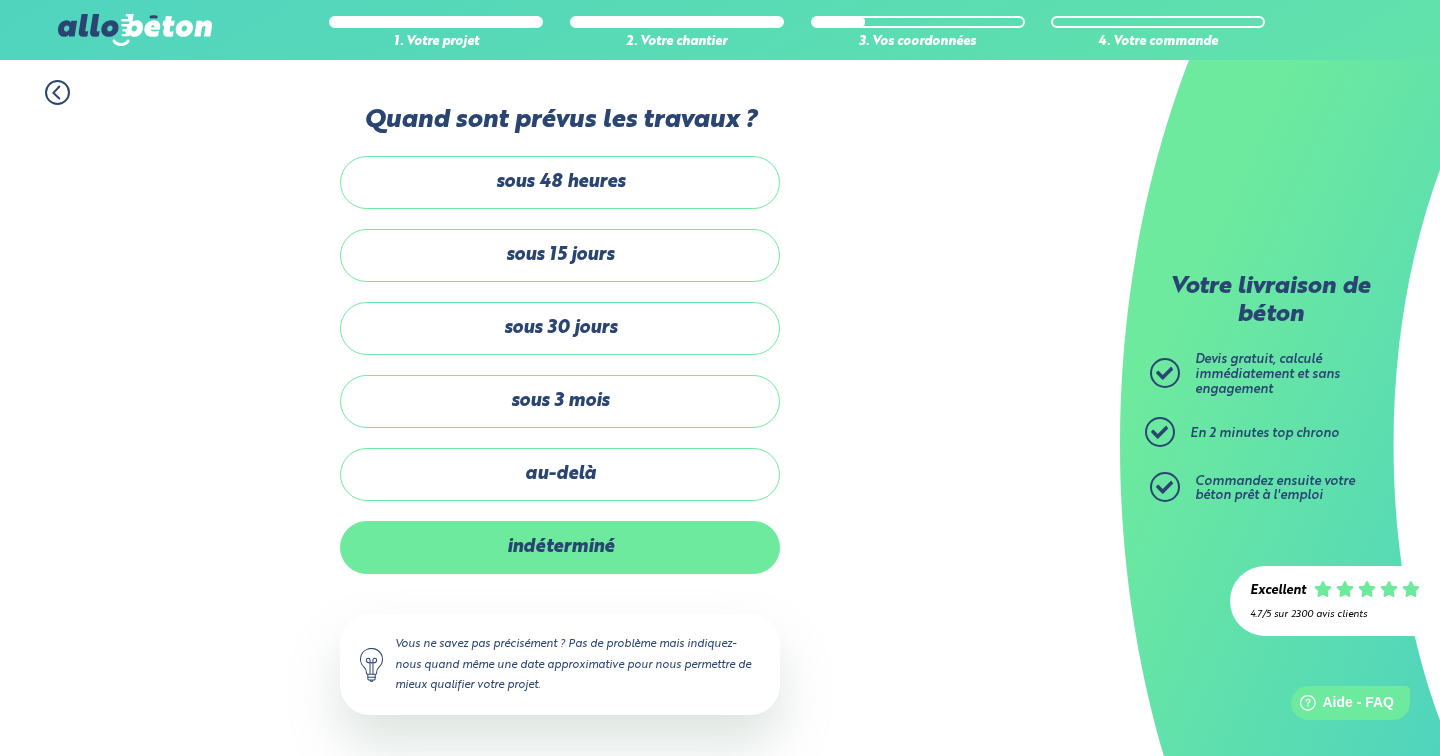 click on "indéterminé" at bounding box center [560, 547] 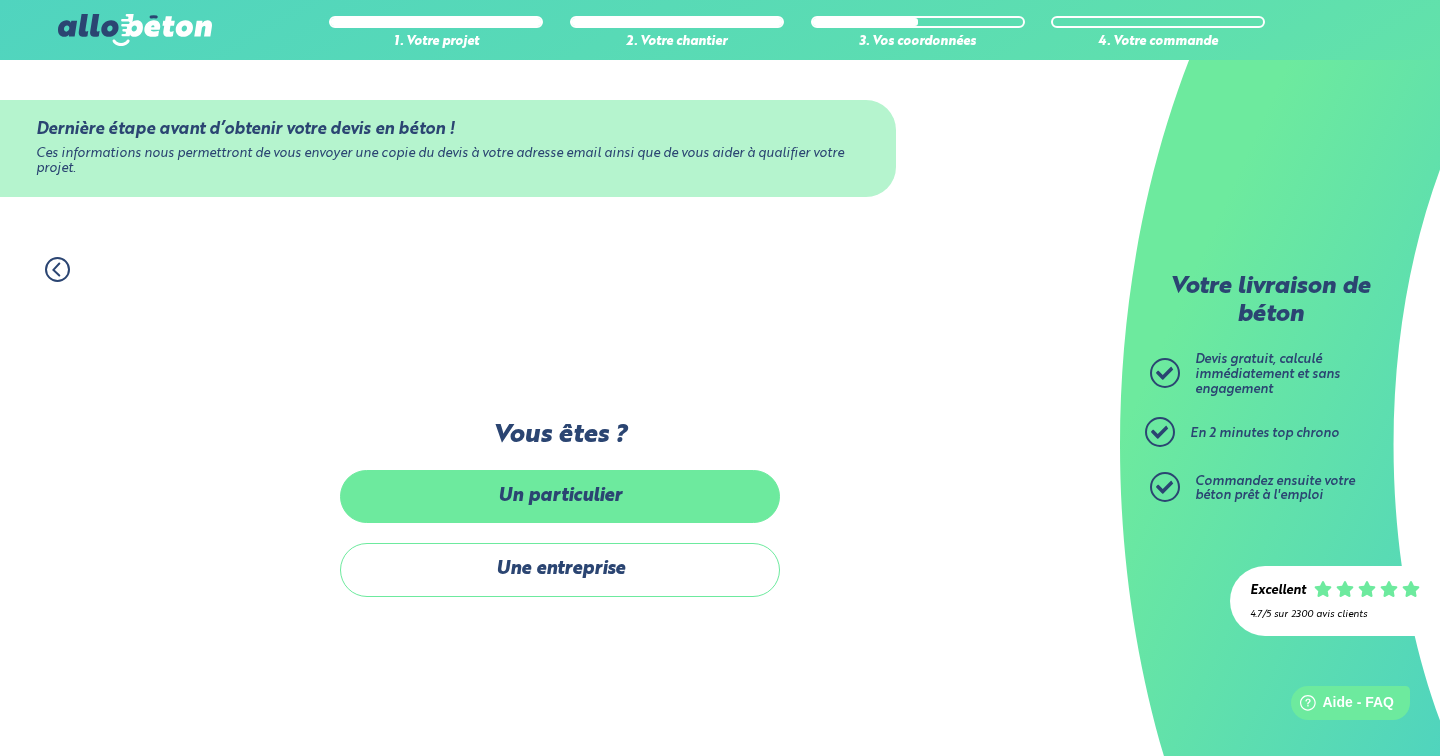 click on "Un particulier" at bounding box center (560, 496) 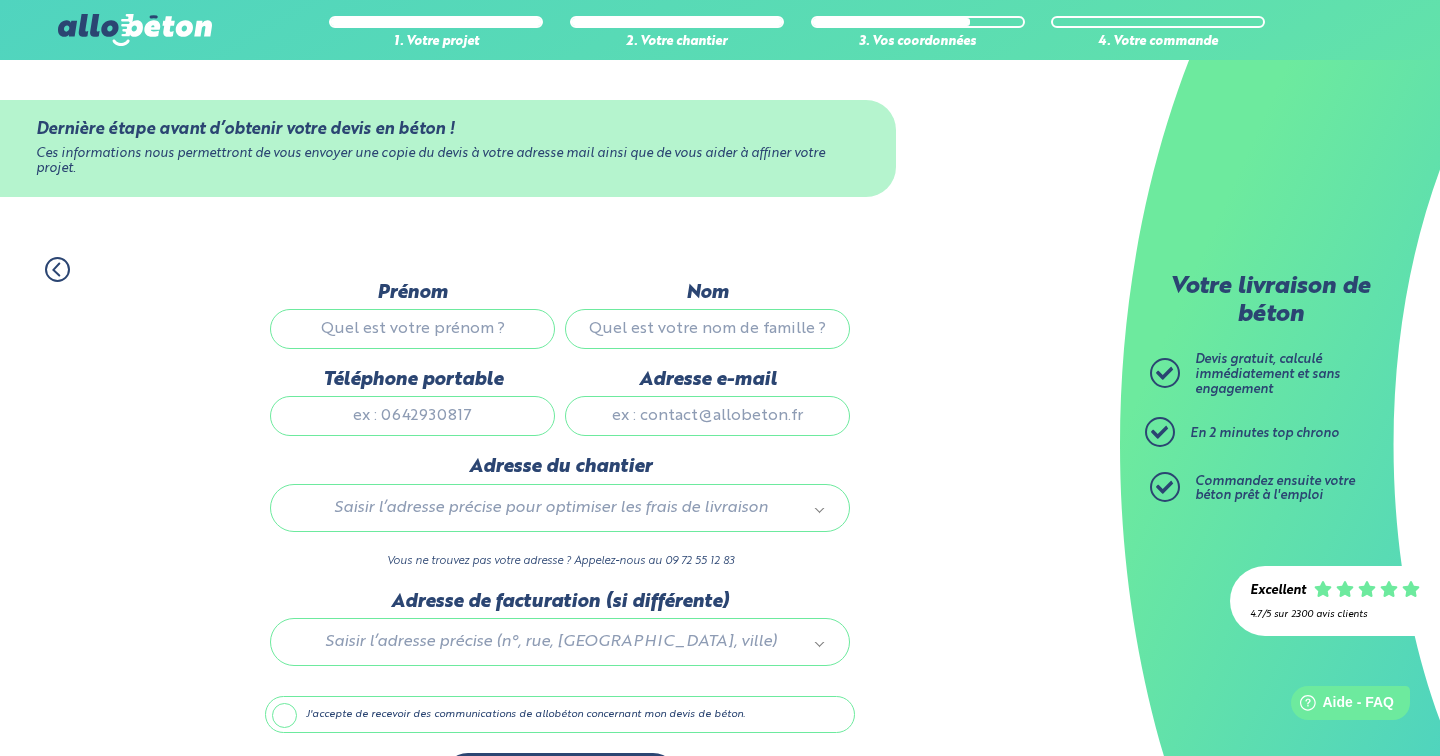 click on "Prénom" at bounding box center [412, 329] 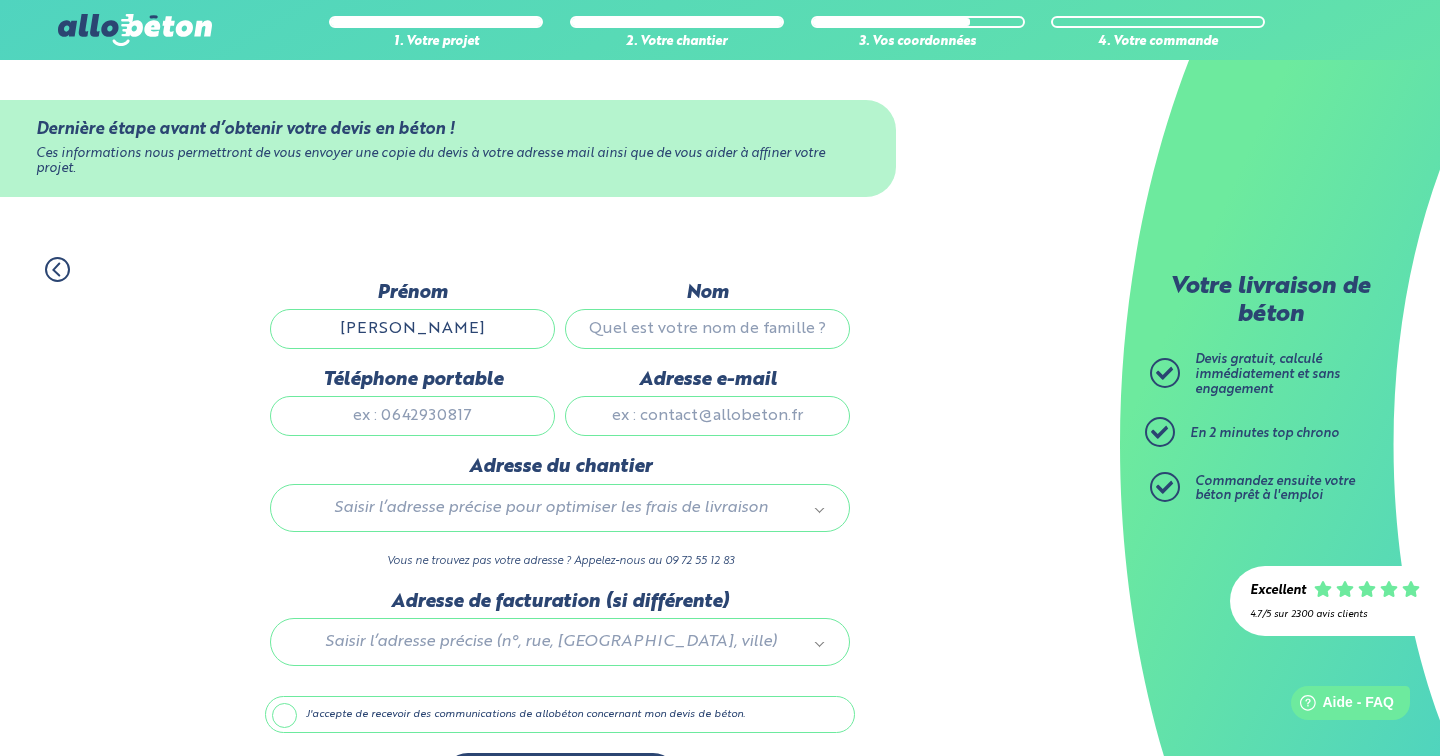 type on "Birot" 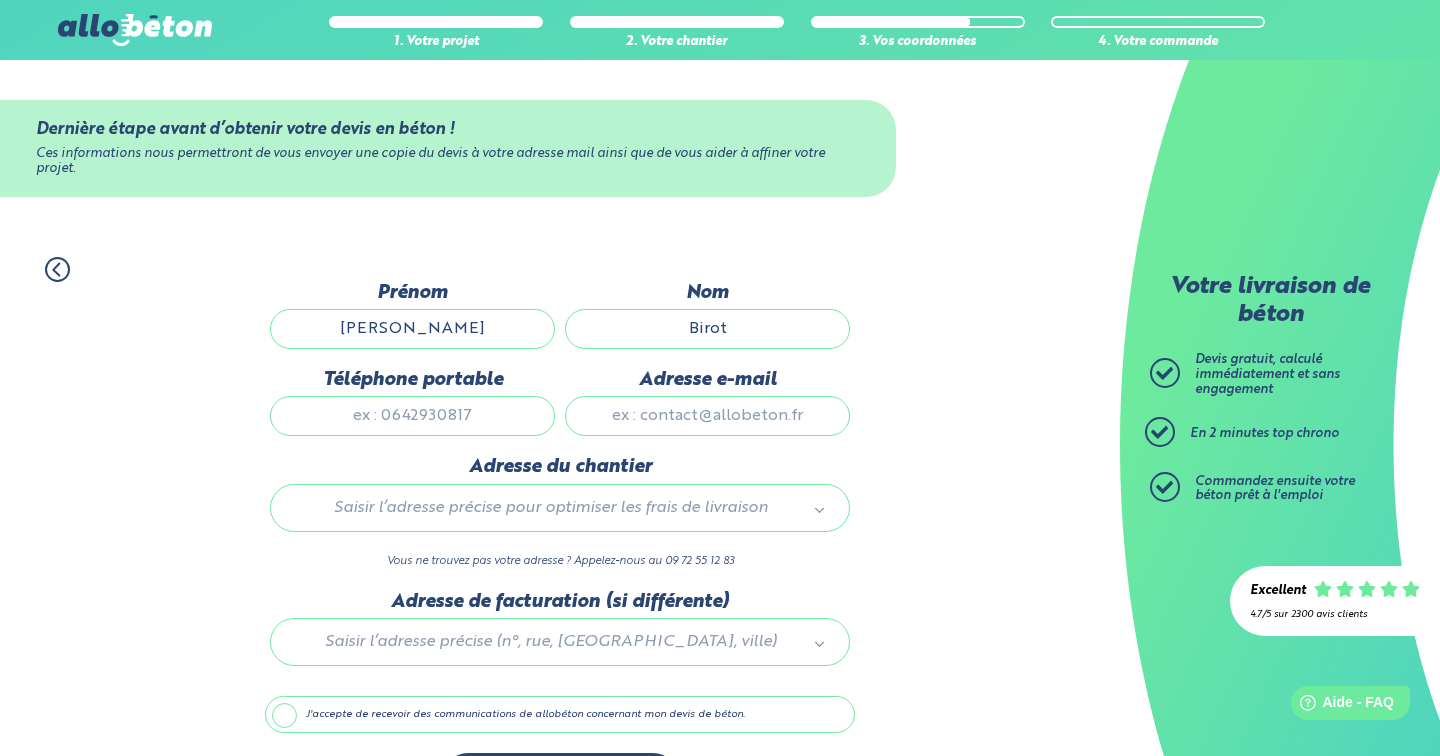 type on "0636566781" 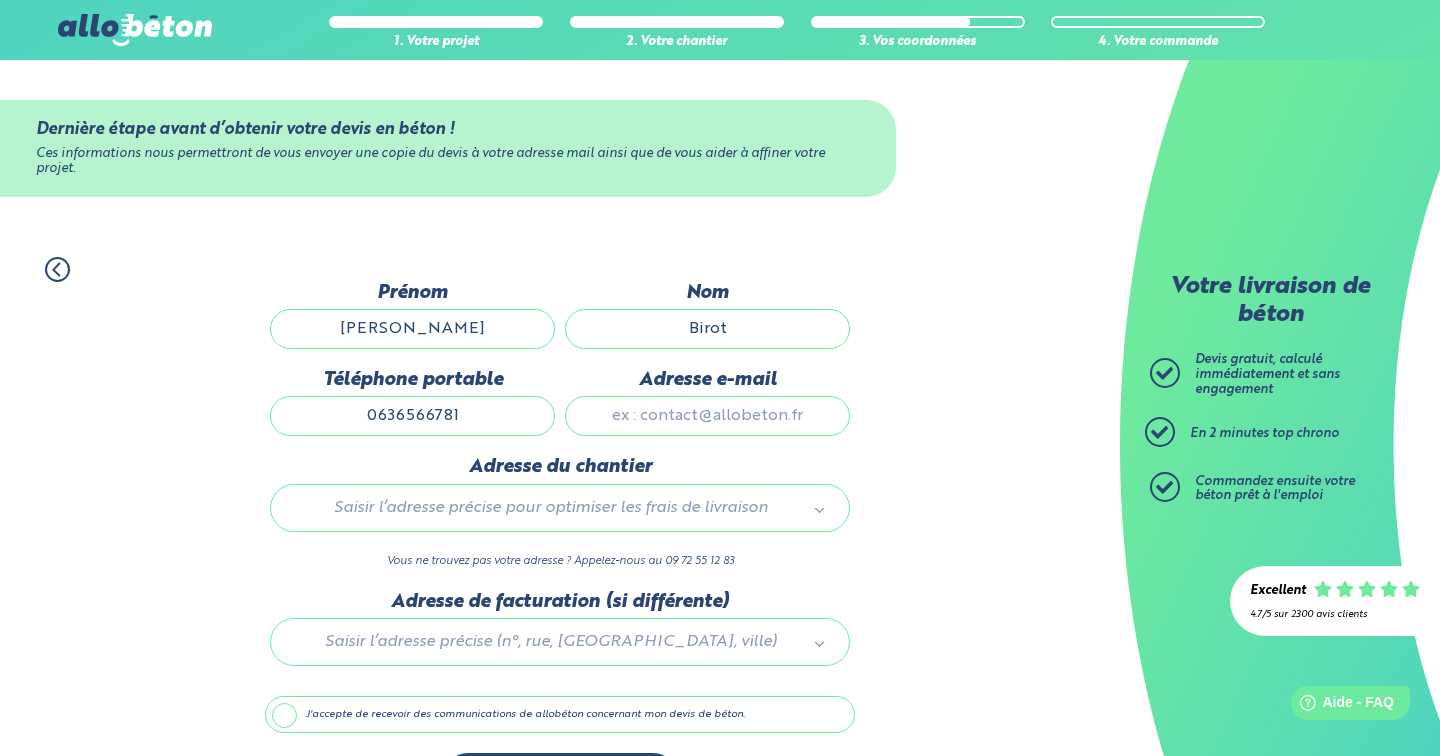 type 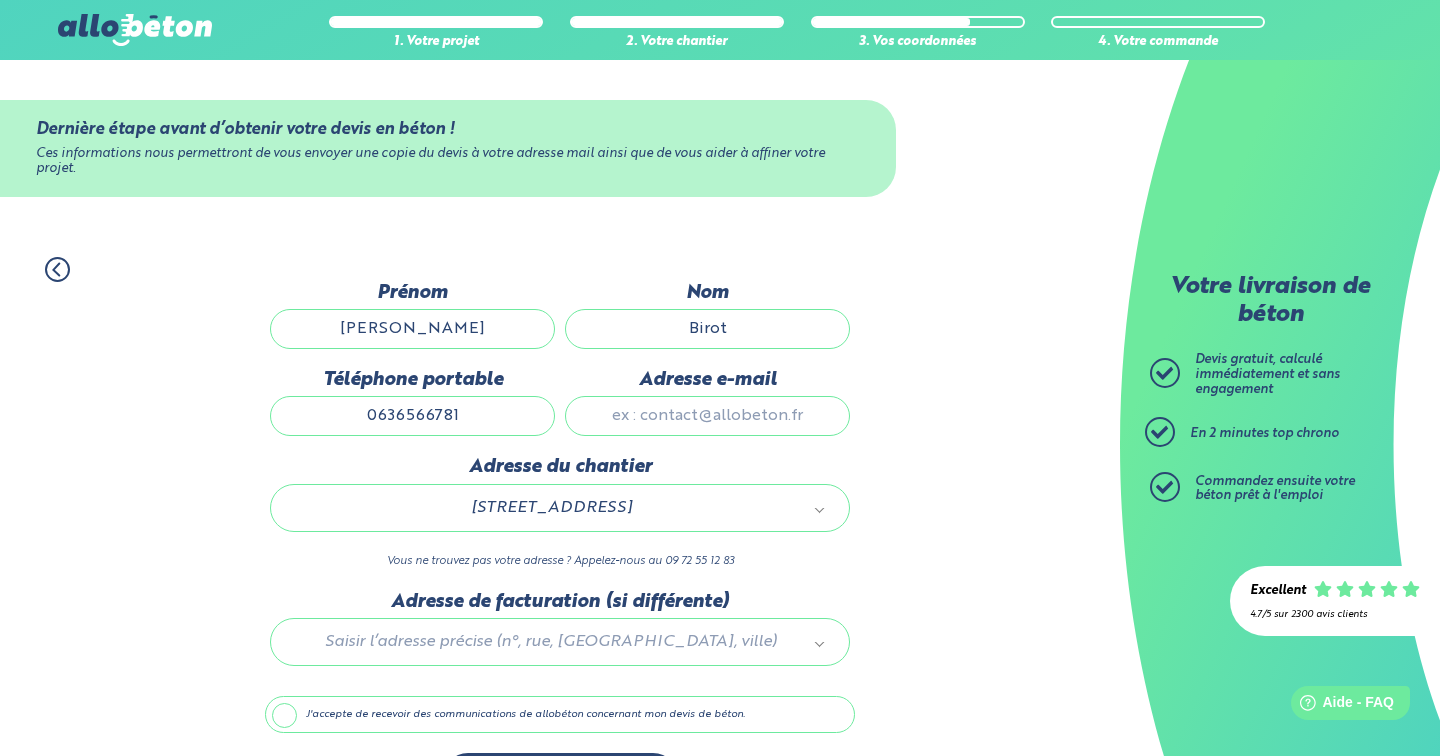 click on "Adresse e-mail" at bounding box center [707, 416] 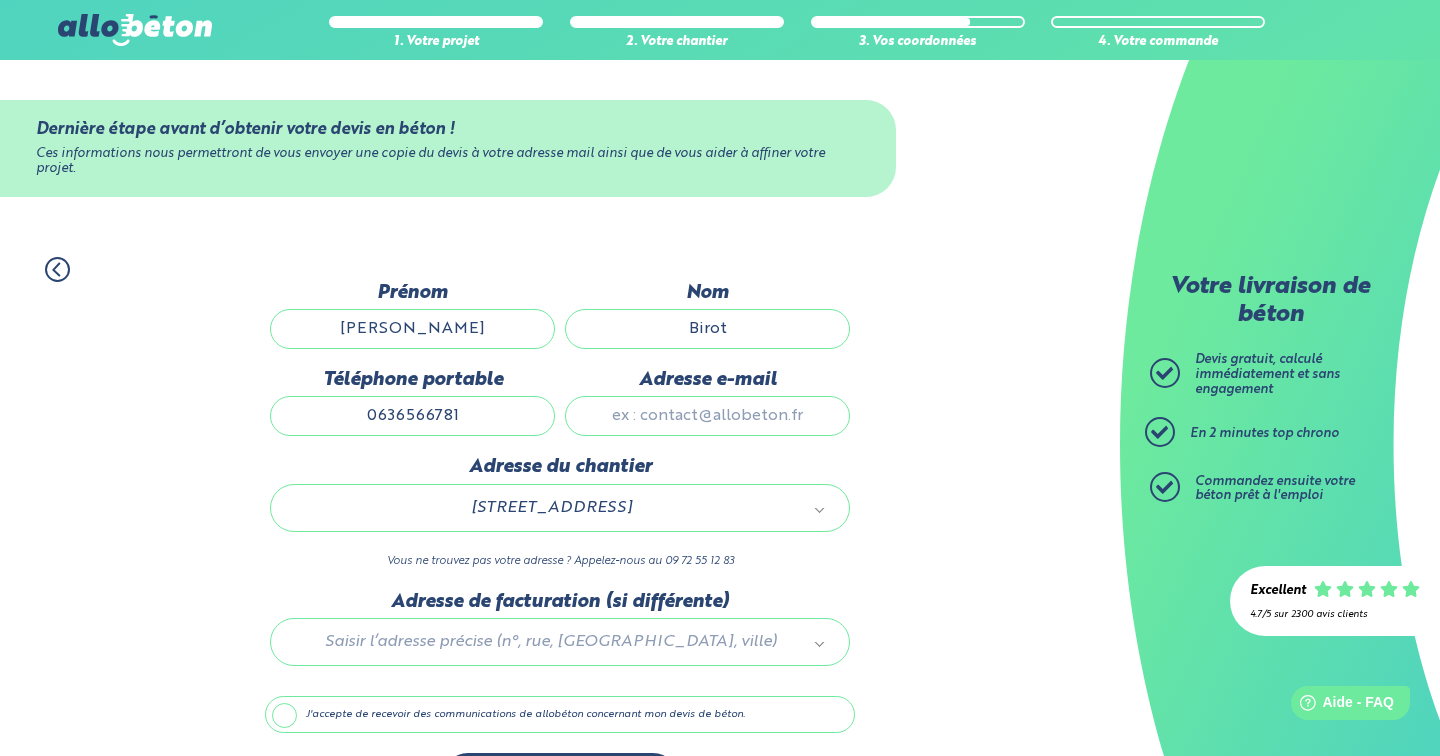 type on "[PERSON_NAME][EMAIL_ADDRESS][DOMAIN_NAME]" 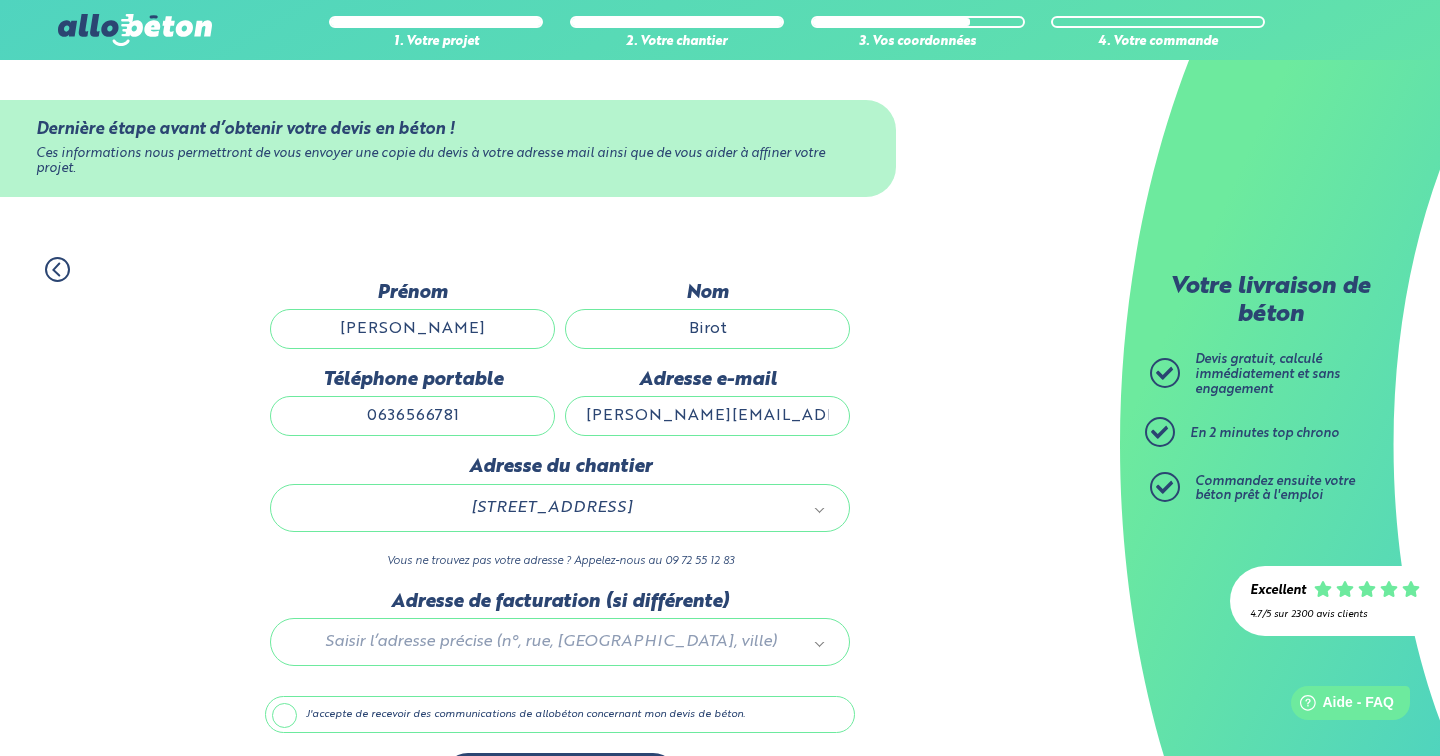 type 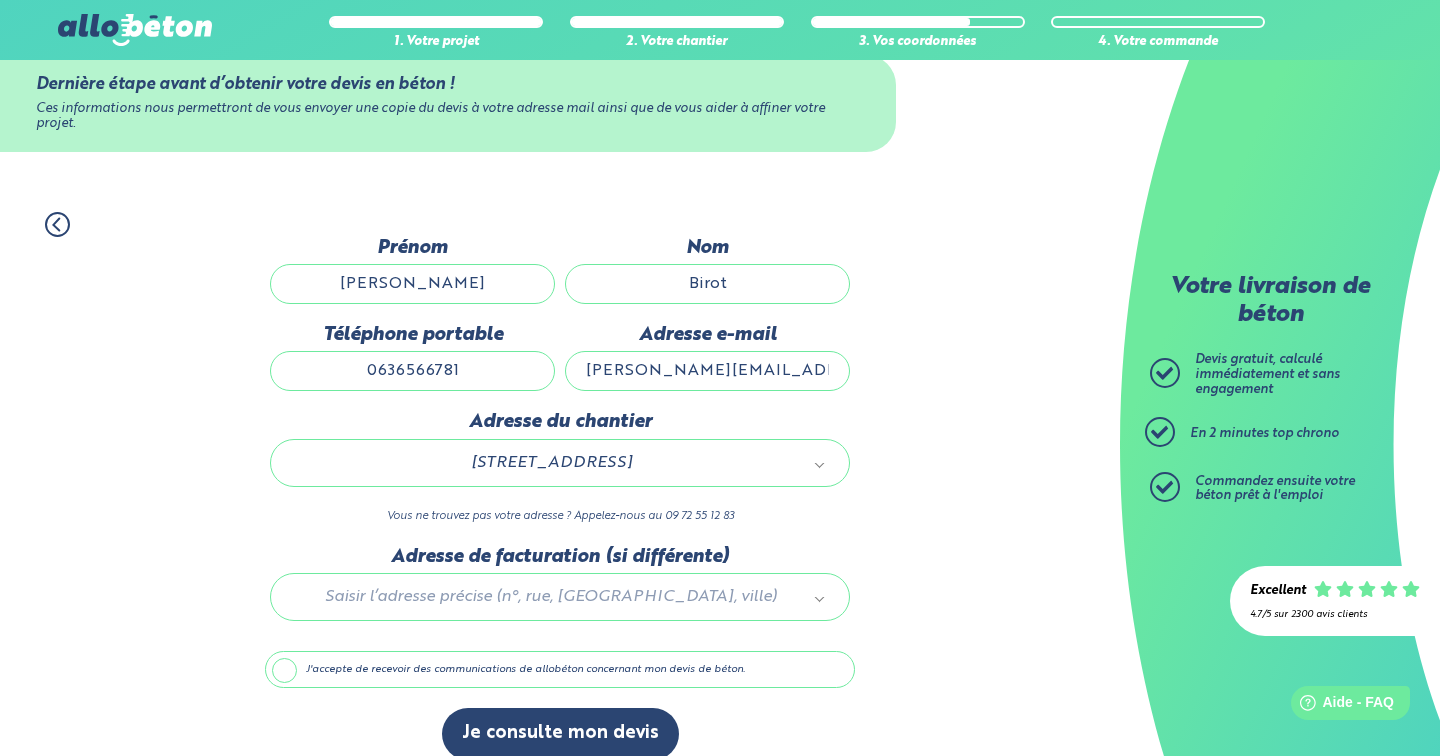 scroll, scrollTop: 69, scrollLeft: 0, axis: vertical 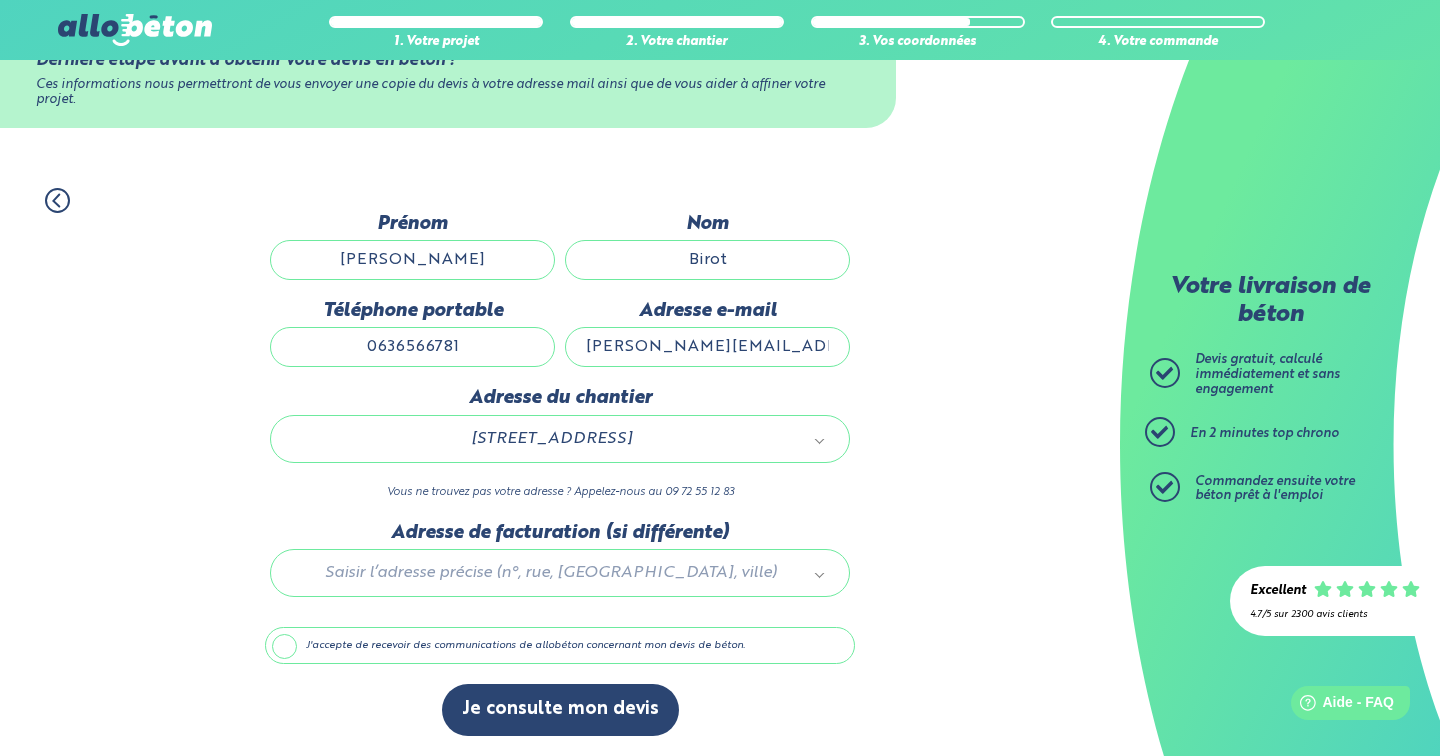 click on "J'accepte de recevoir des communications de allobéton concernant mon devis de béton." at bounding box center [560, 646] 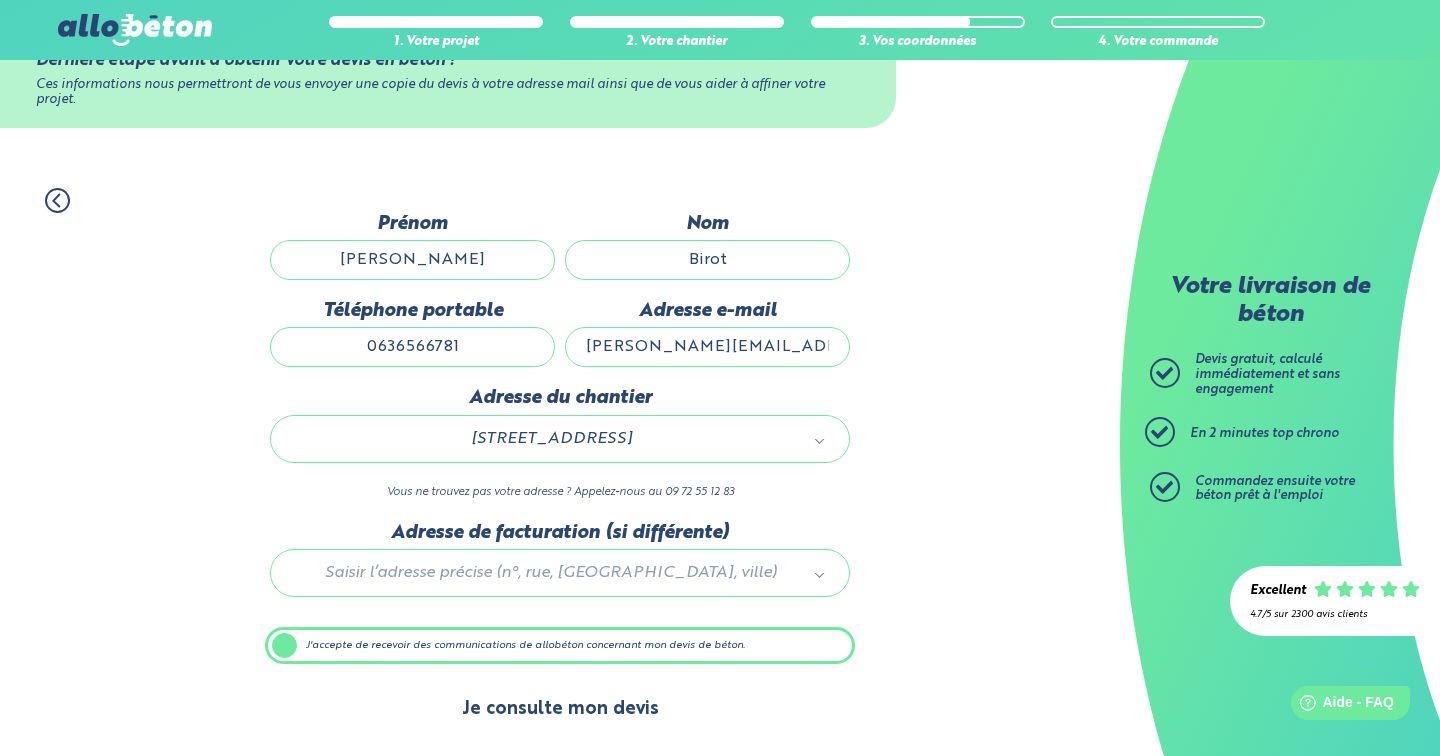 click on "Je consulte mon devis" at bounding box center [560, 709] 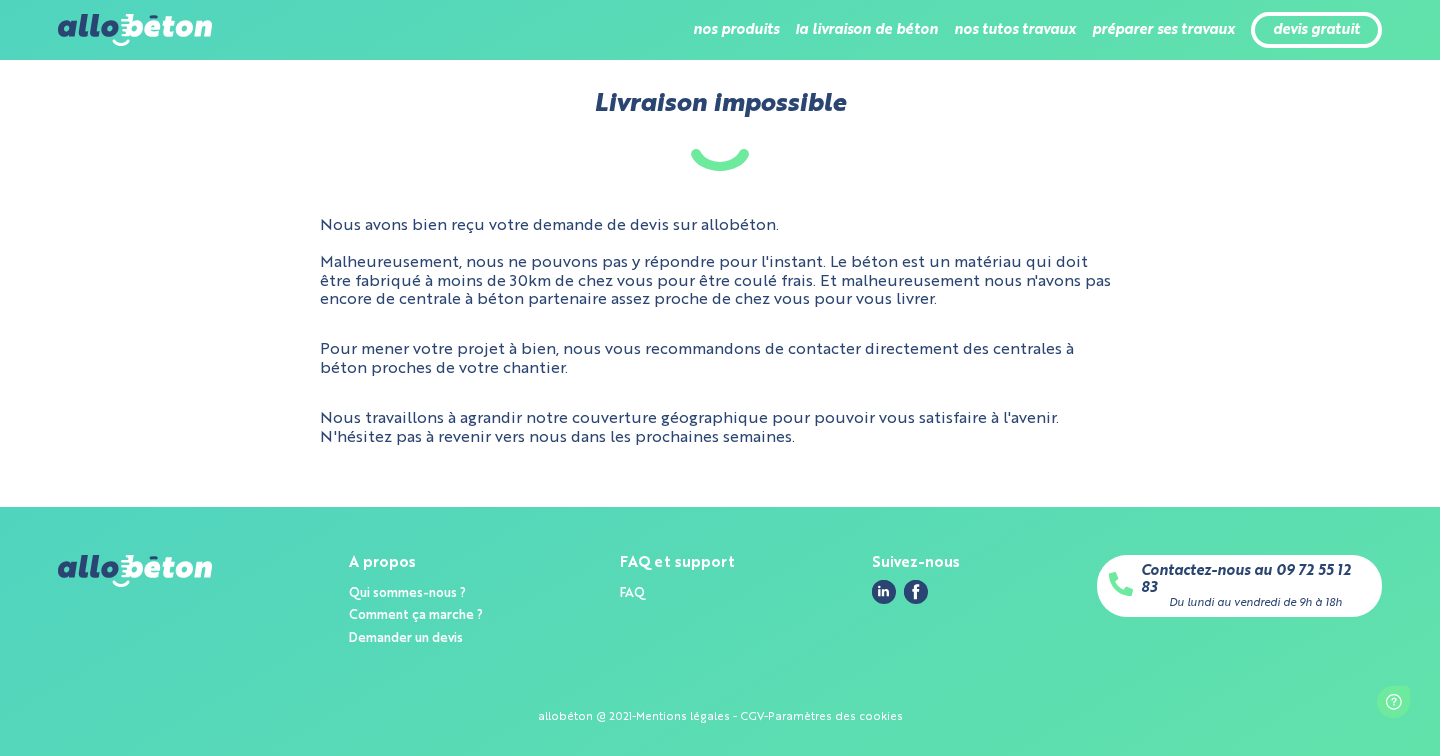 scroll, scrollTop: 0, scrollLeft: 0, axis: both 